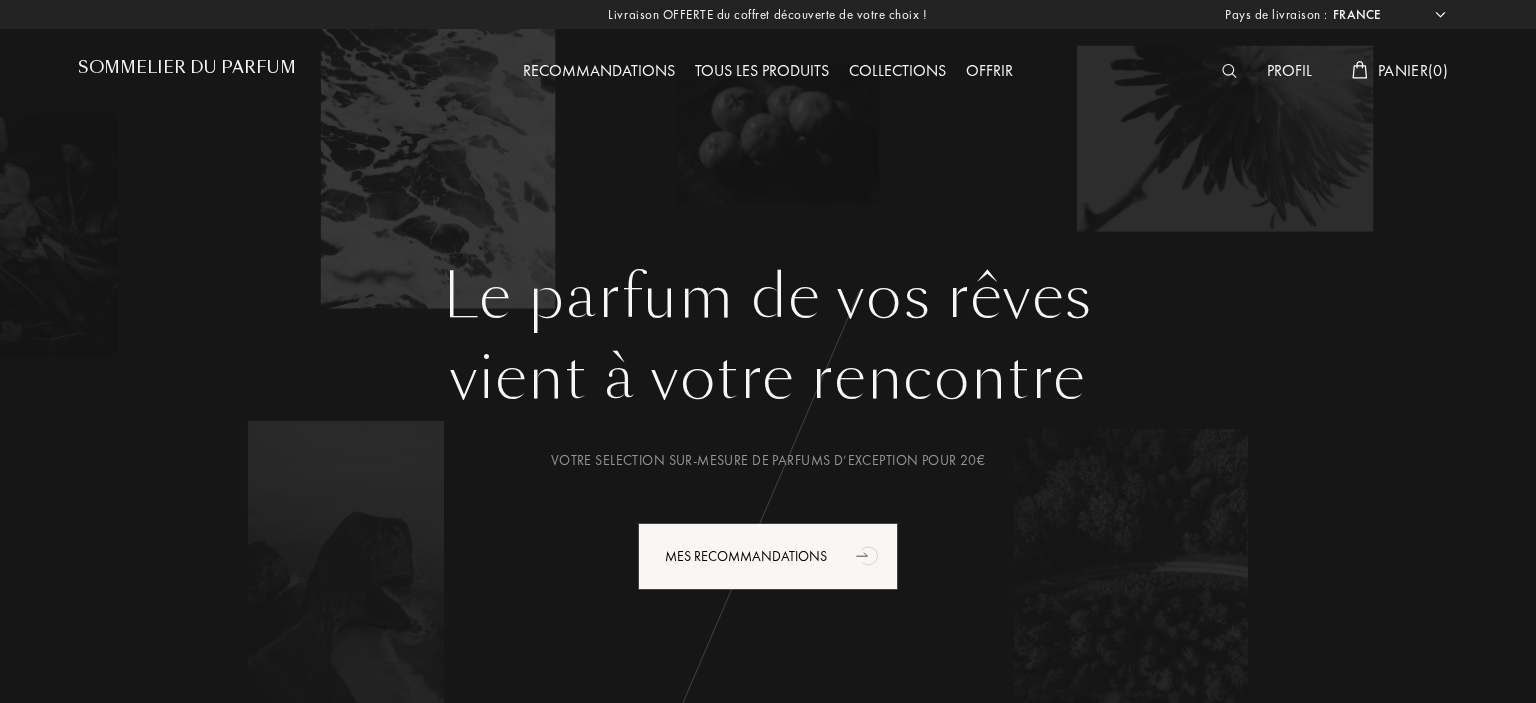 select on "FR" 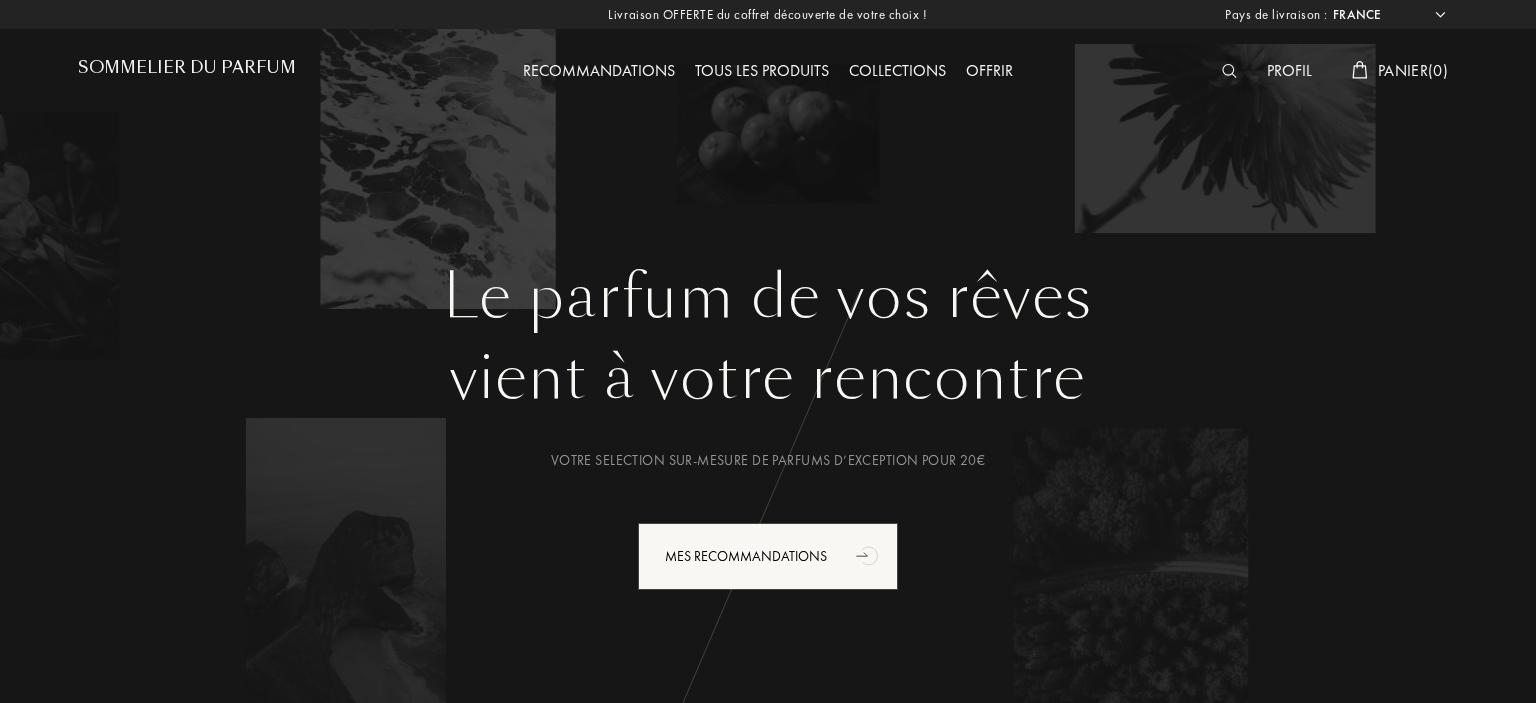 scroll, scrollTop: 0, scrollLeft: 0, axis: both 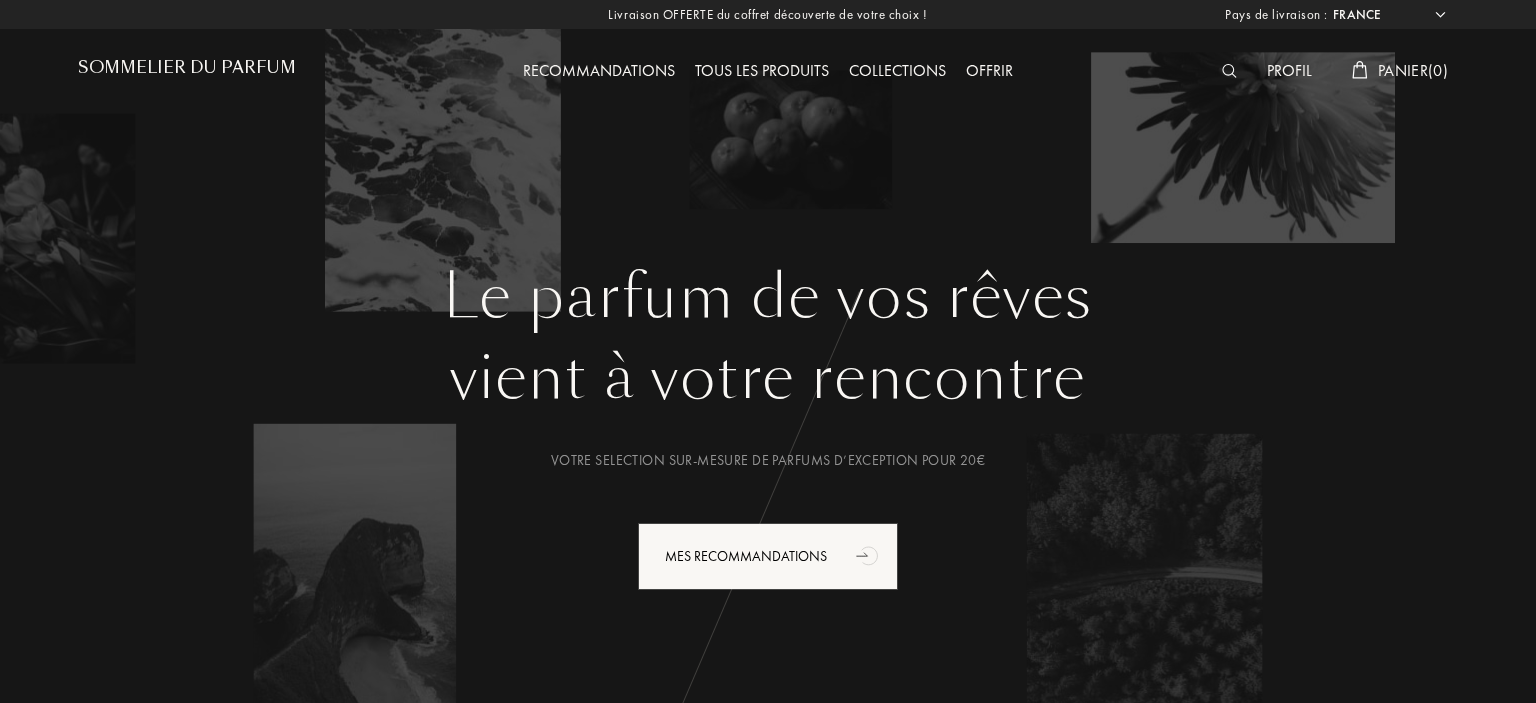click on "Recommandations" at bounding box center [599, 72] 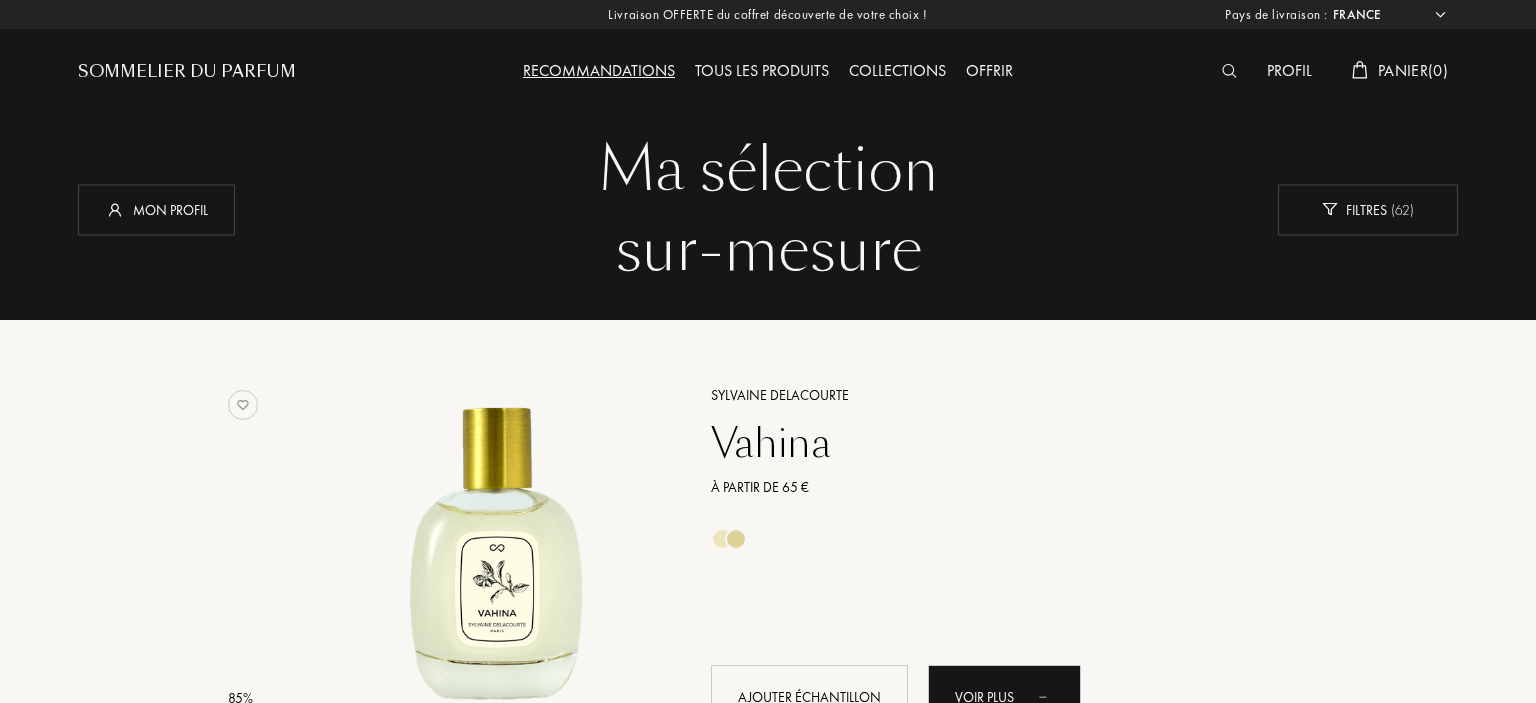 select on "FR" 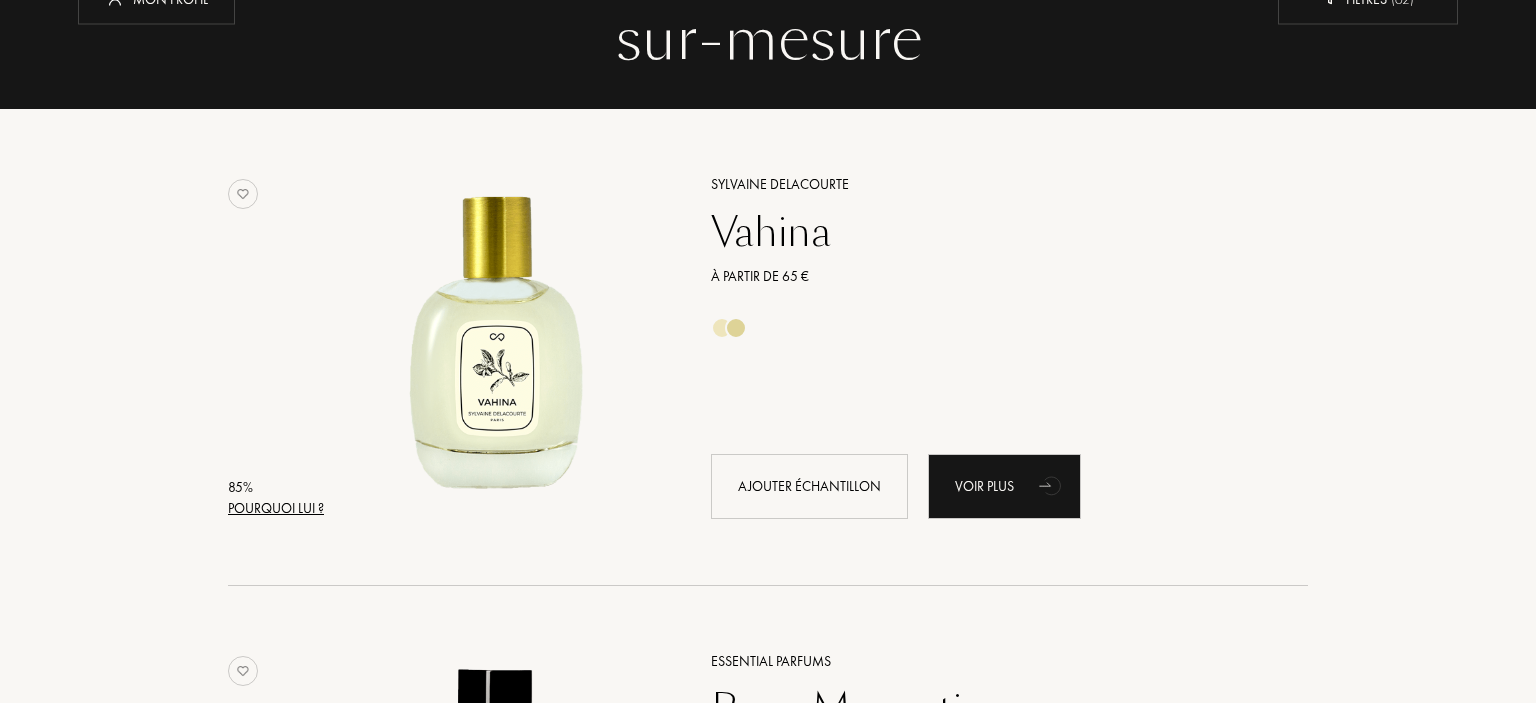 scroll, scrollTop: 0, scrollLeft: 0, axis: both 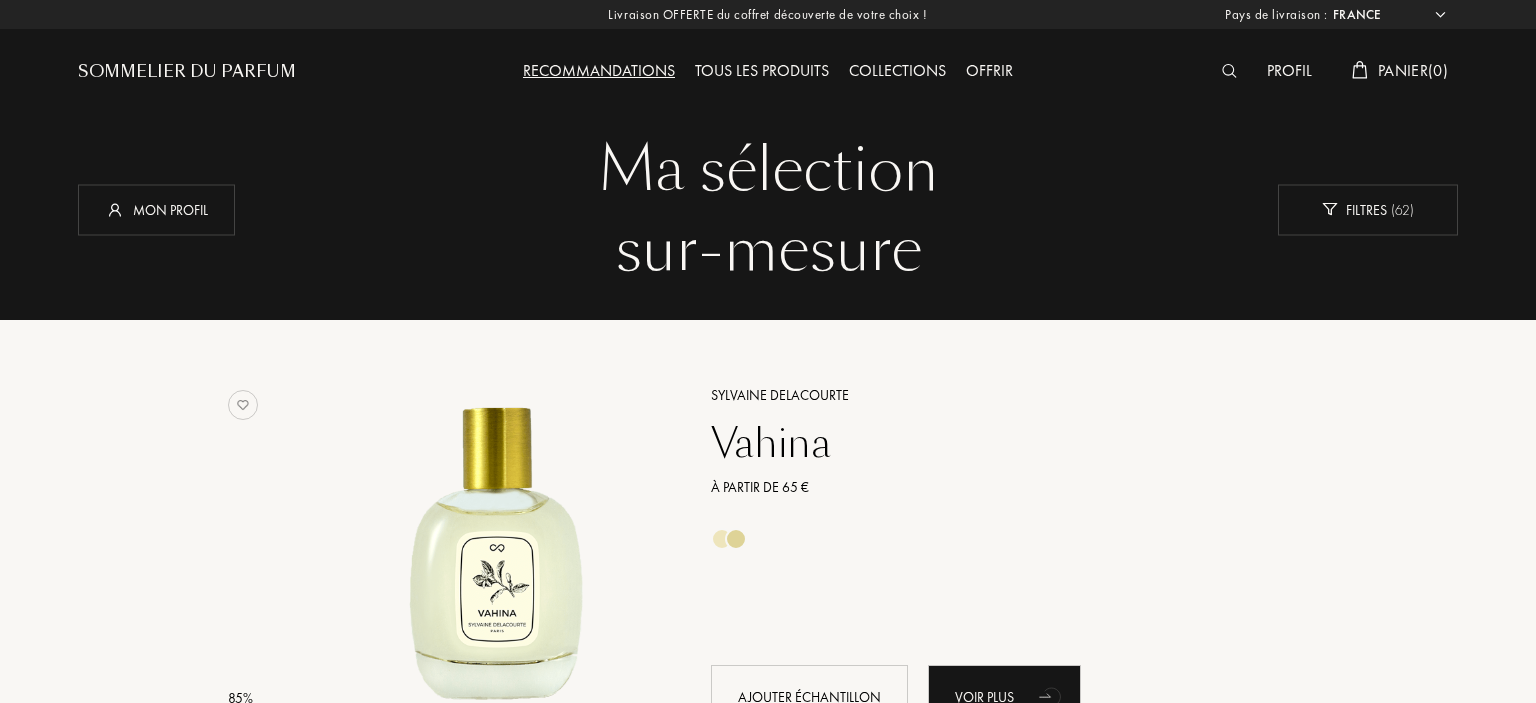 click at bounding box center (1229, 71) 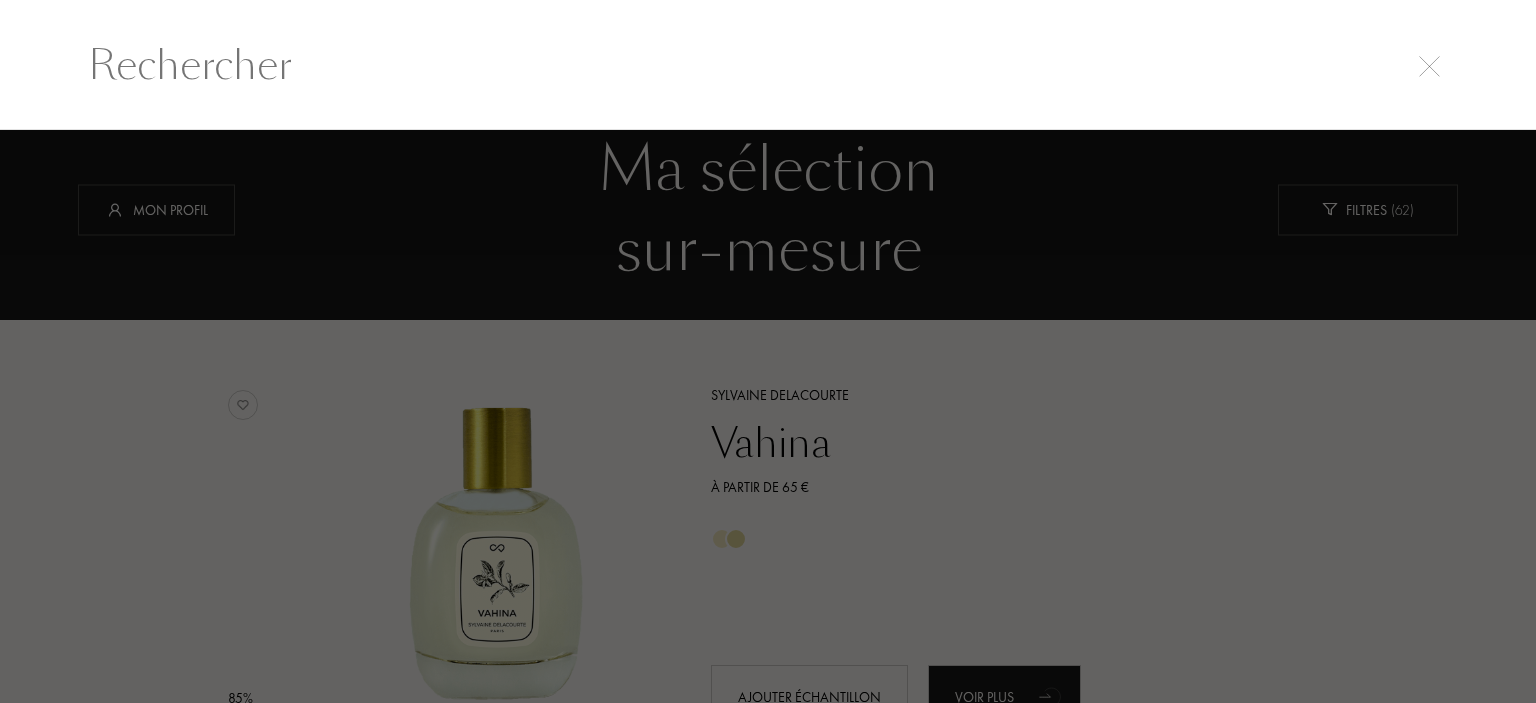 click at bounding box center [768, 65] 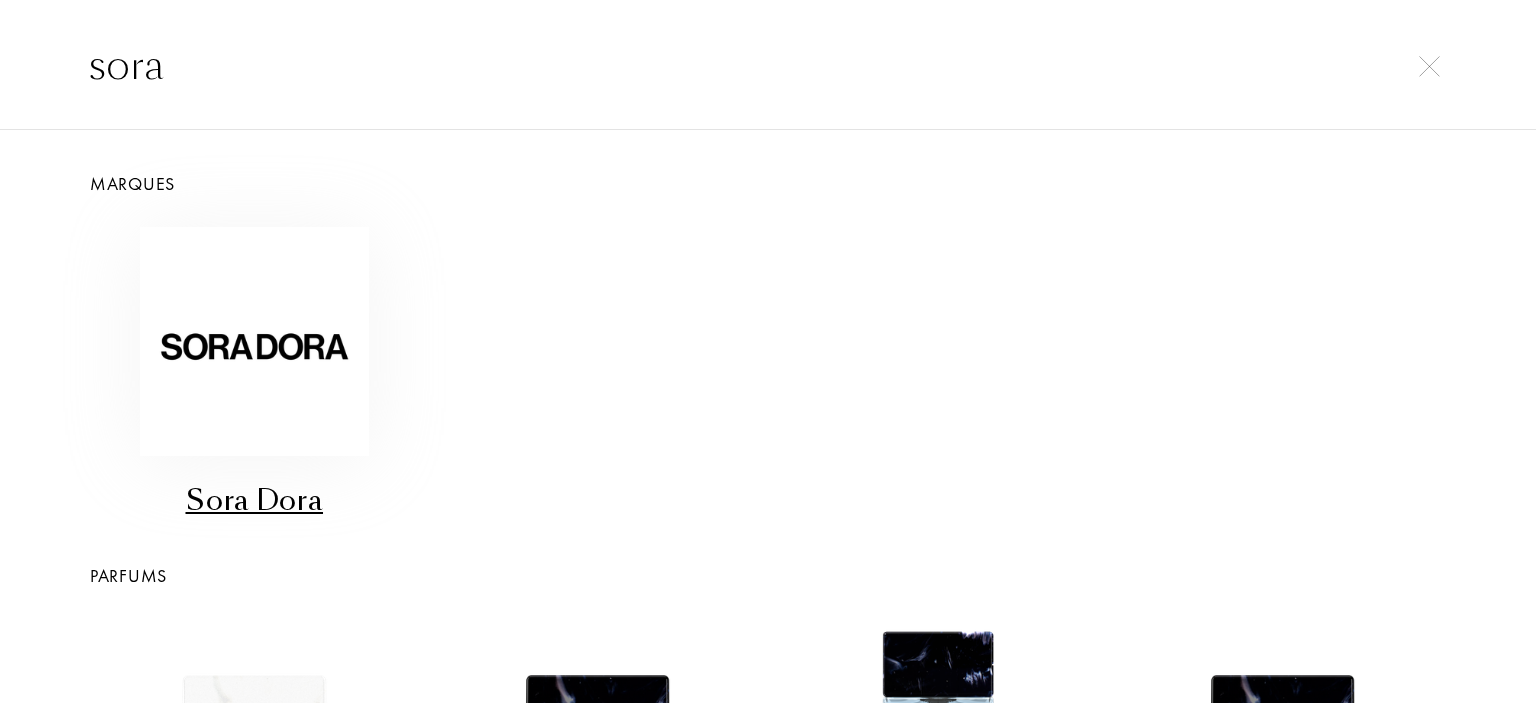 type on "sora" 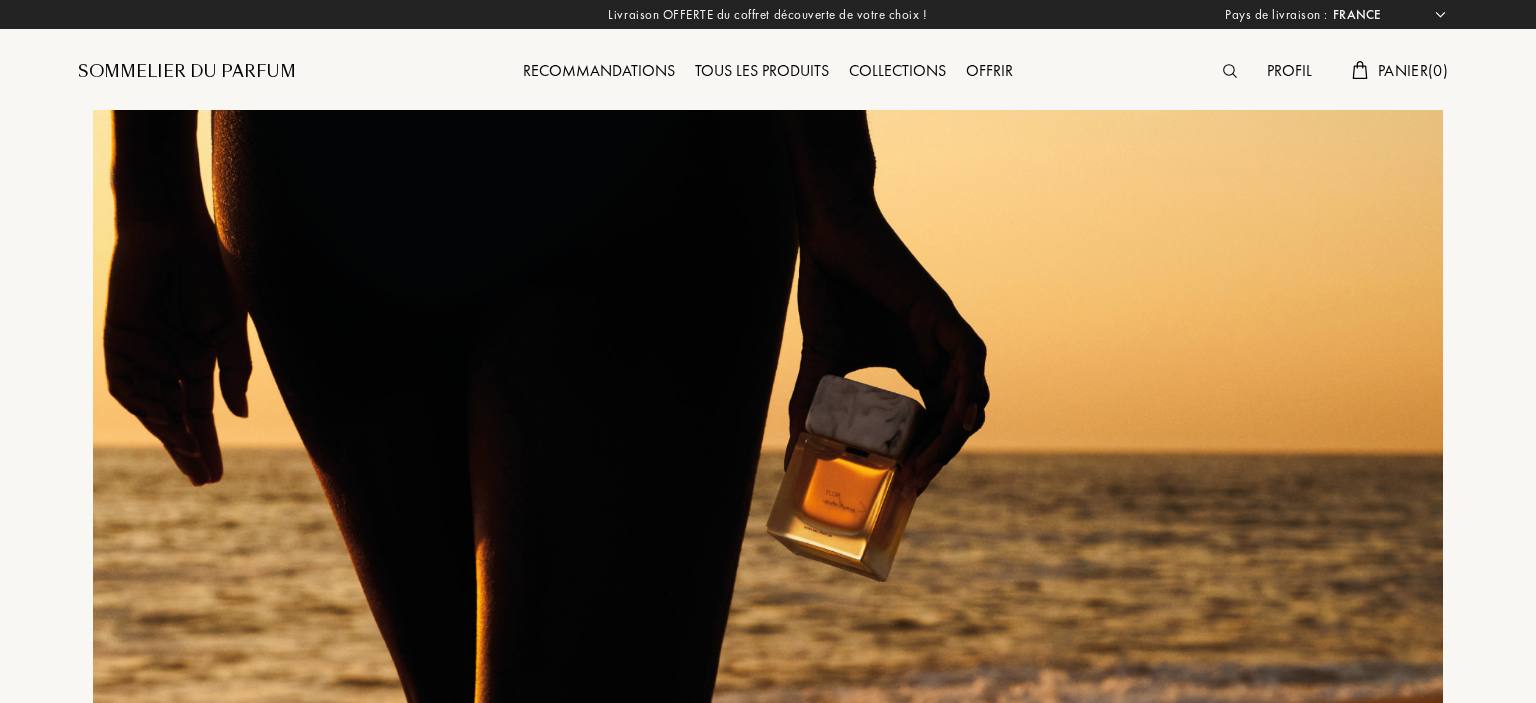 select on "FR" 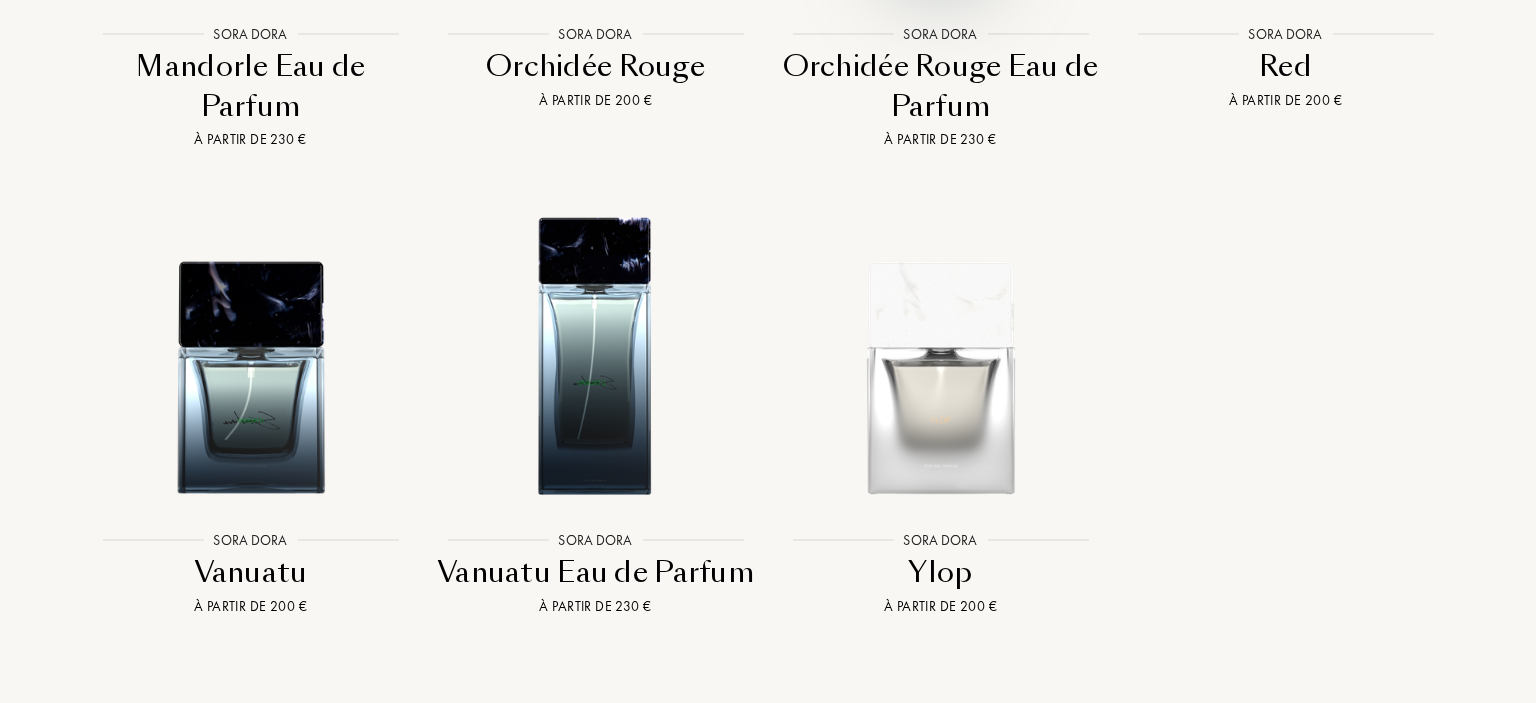 scroll, scrollTop: 5174, scrollLeft: 0, axis: vertical 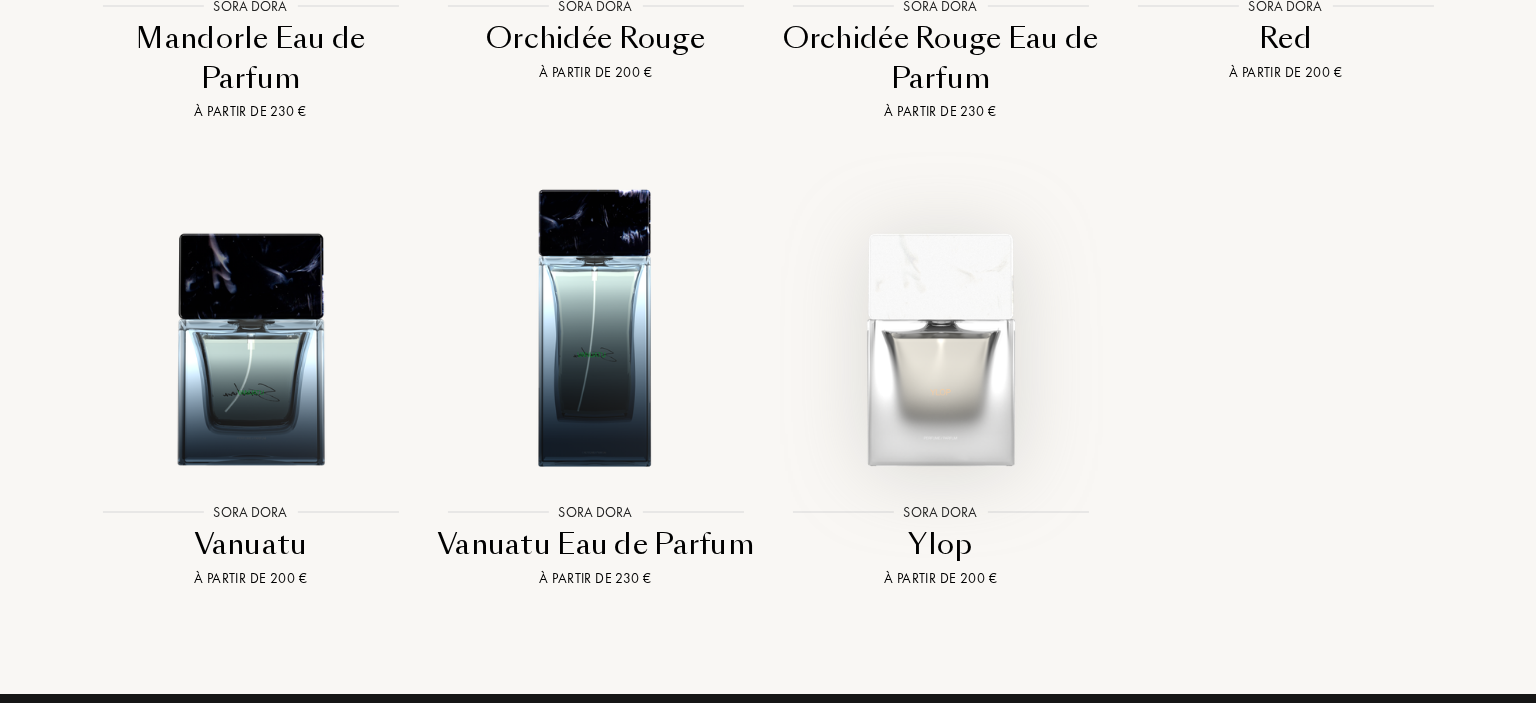 click at bounding box center (940, 324) 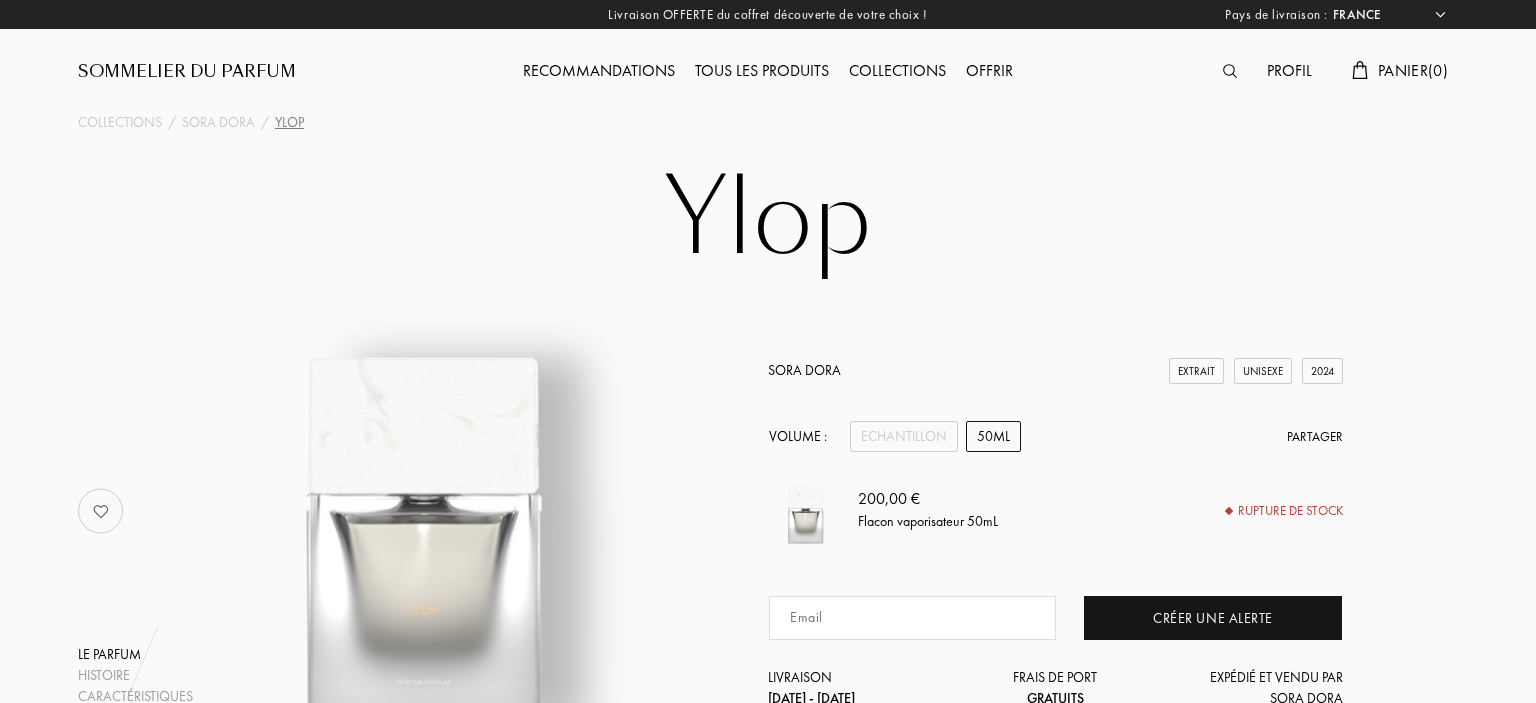 select on "FR" 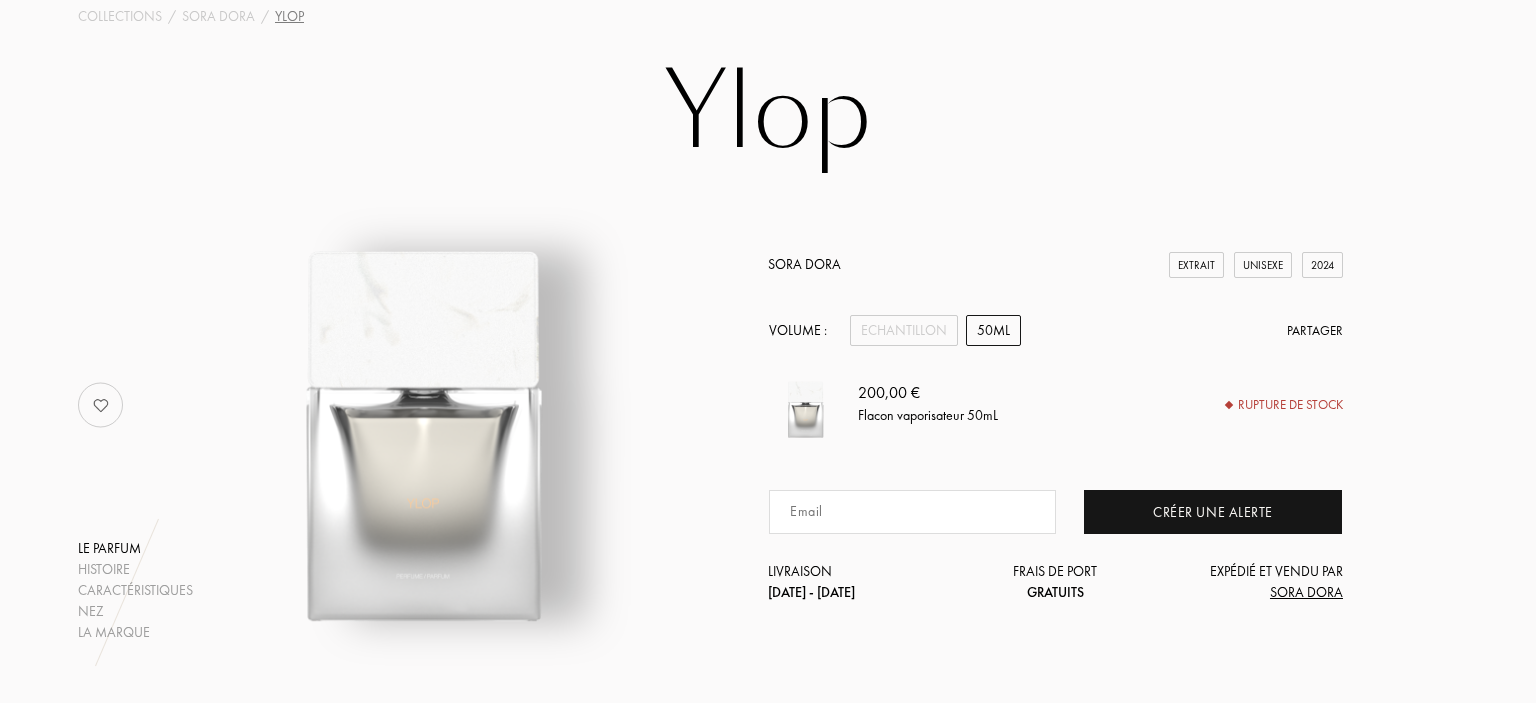 scroll, scrollTop: 105, scrollLeft: 0, axis: vertical 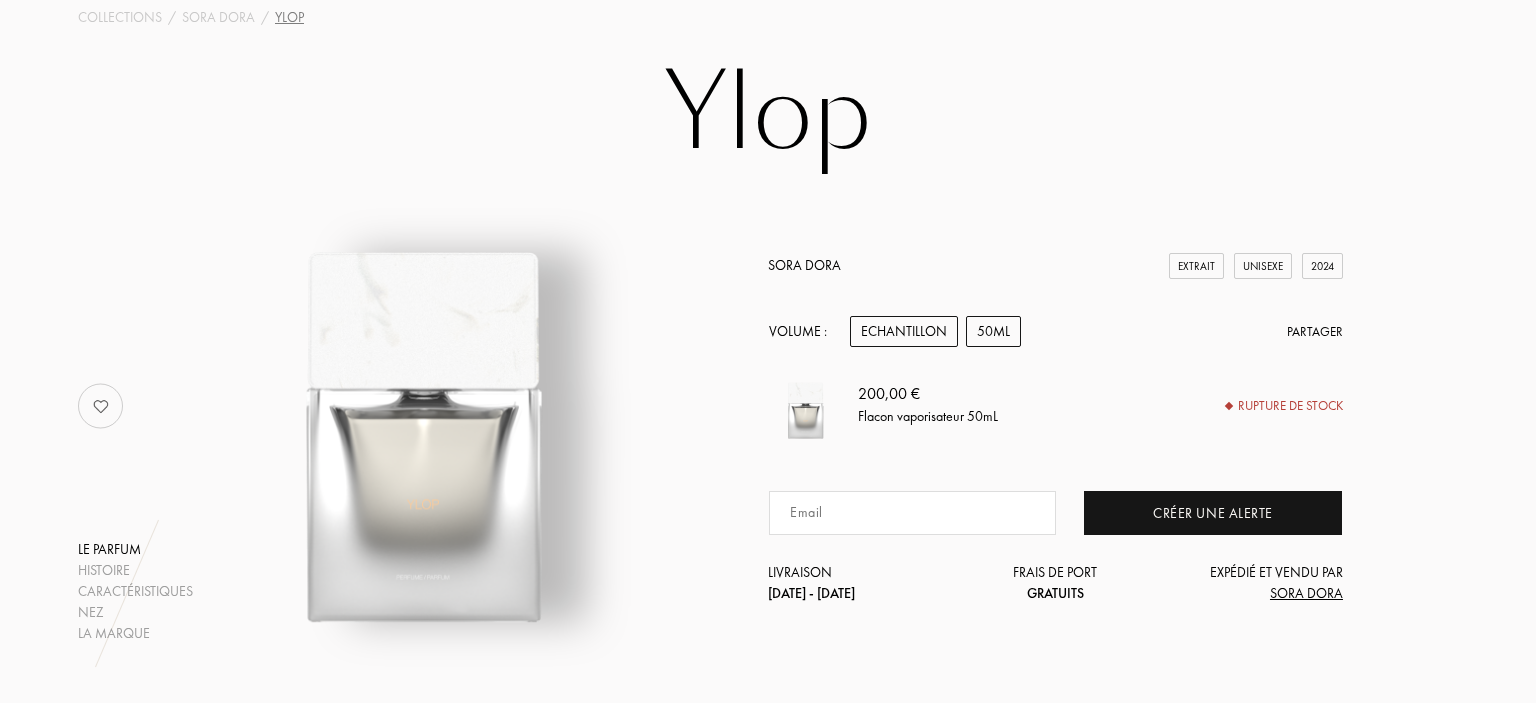 click on "Echantillon" at bounding box center [904, 331] 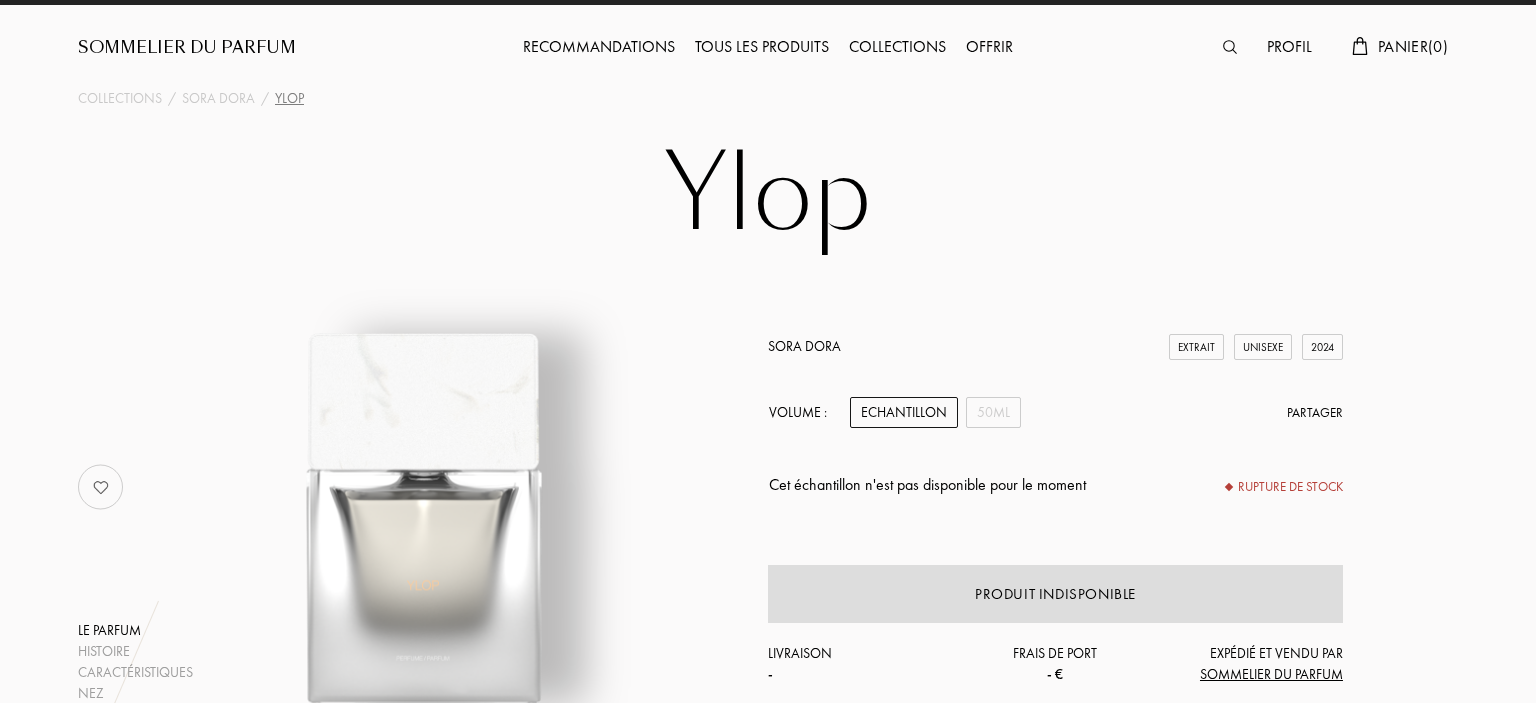 scroll, scrollTop: 0, scrollLeft: 0, axis: both 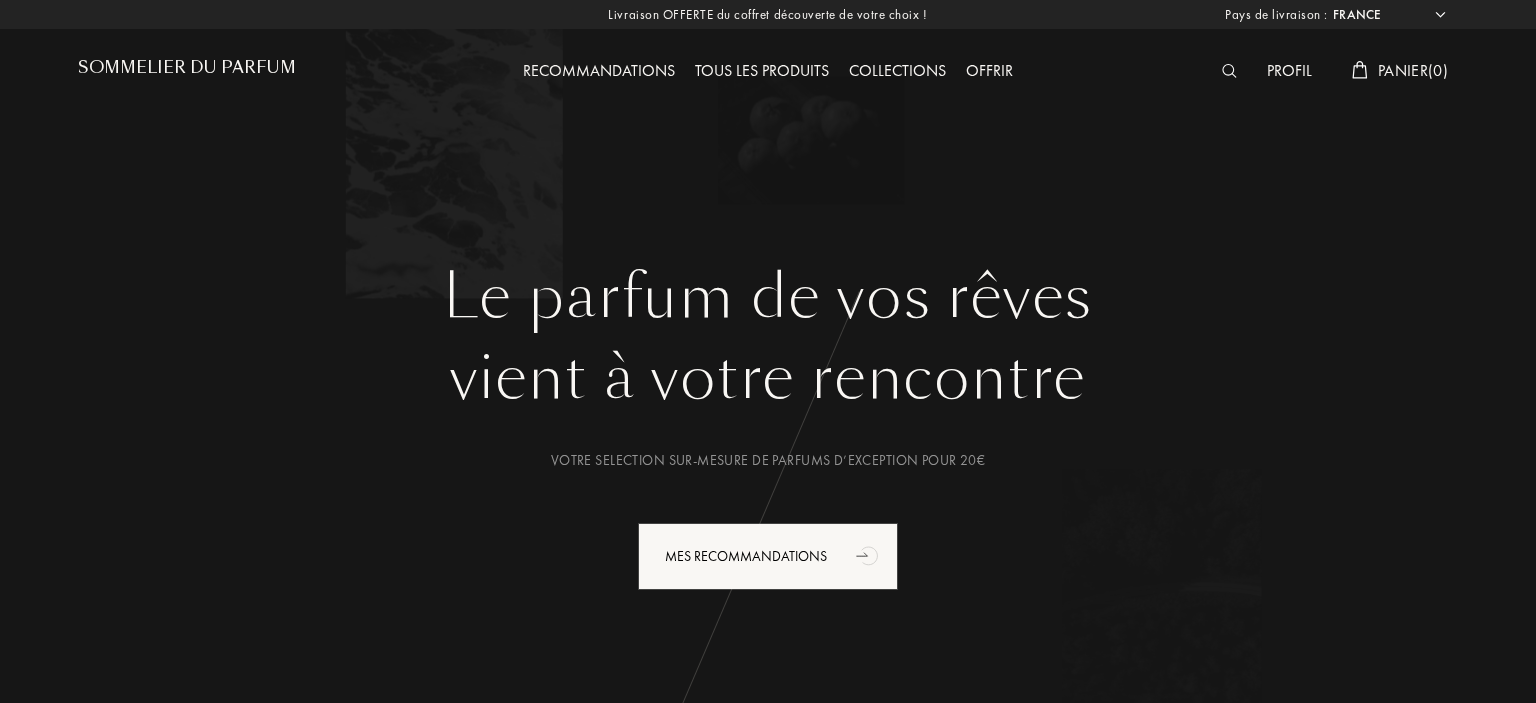 select on "FR" 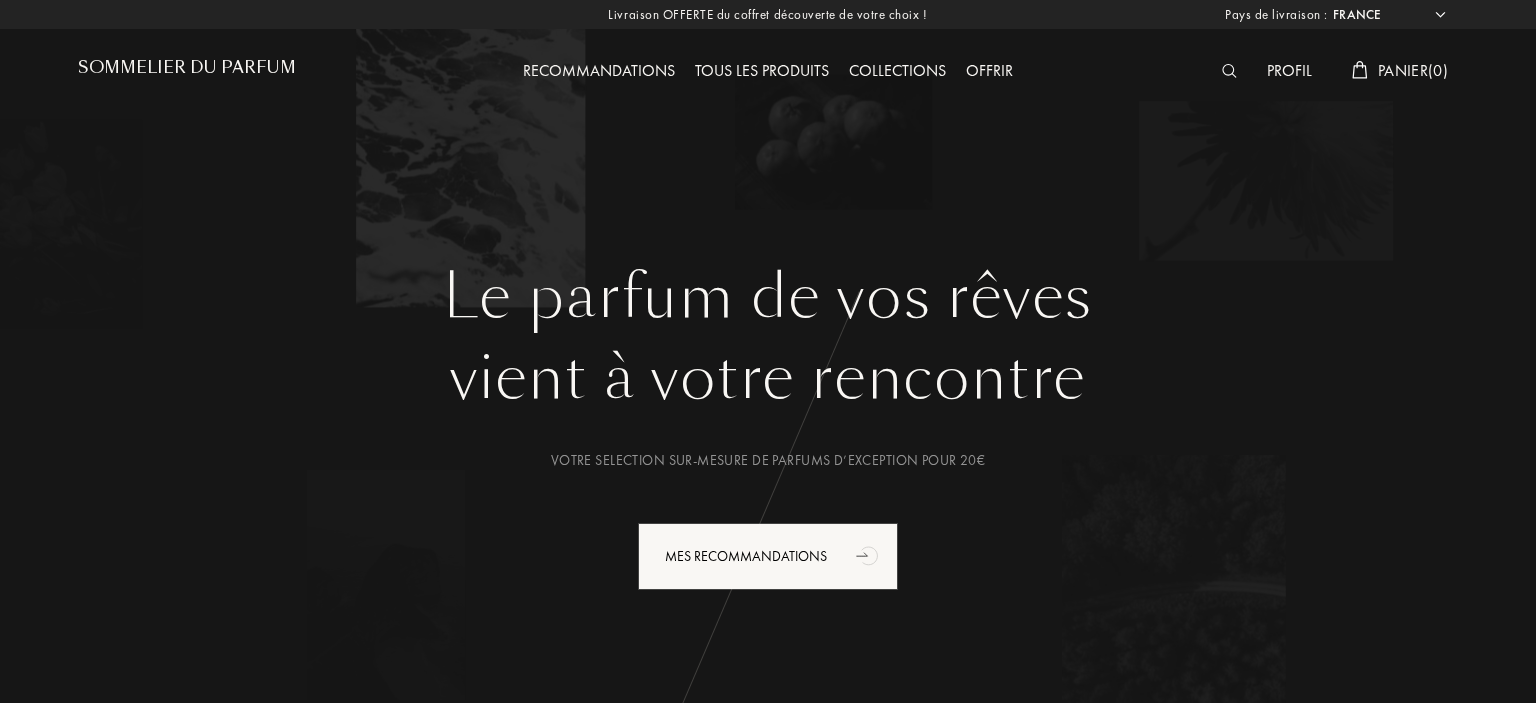 click at bounding box center [1229, 71] 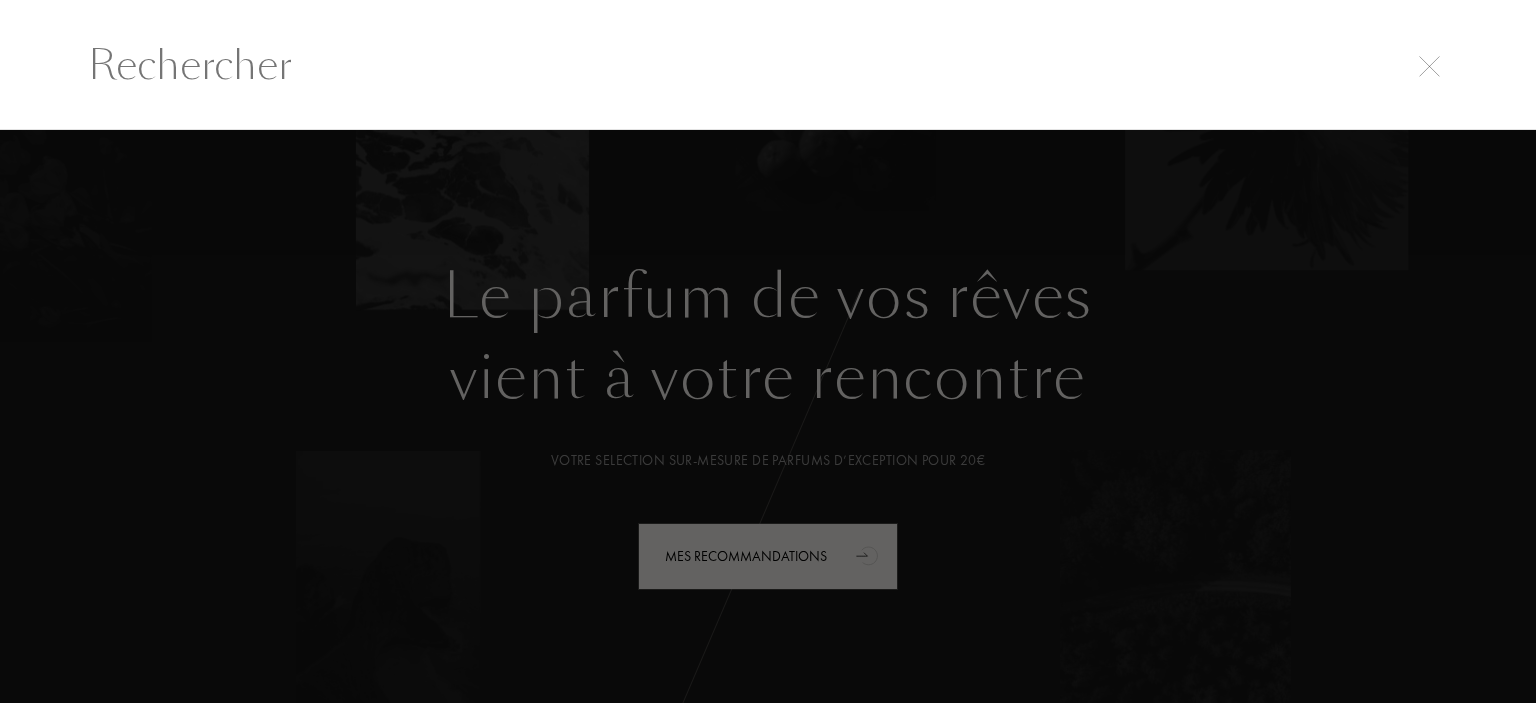 scroll, scrollTop: 0, scrollLeft: 0, axis: both 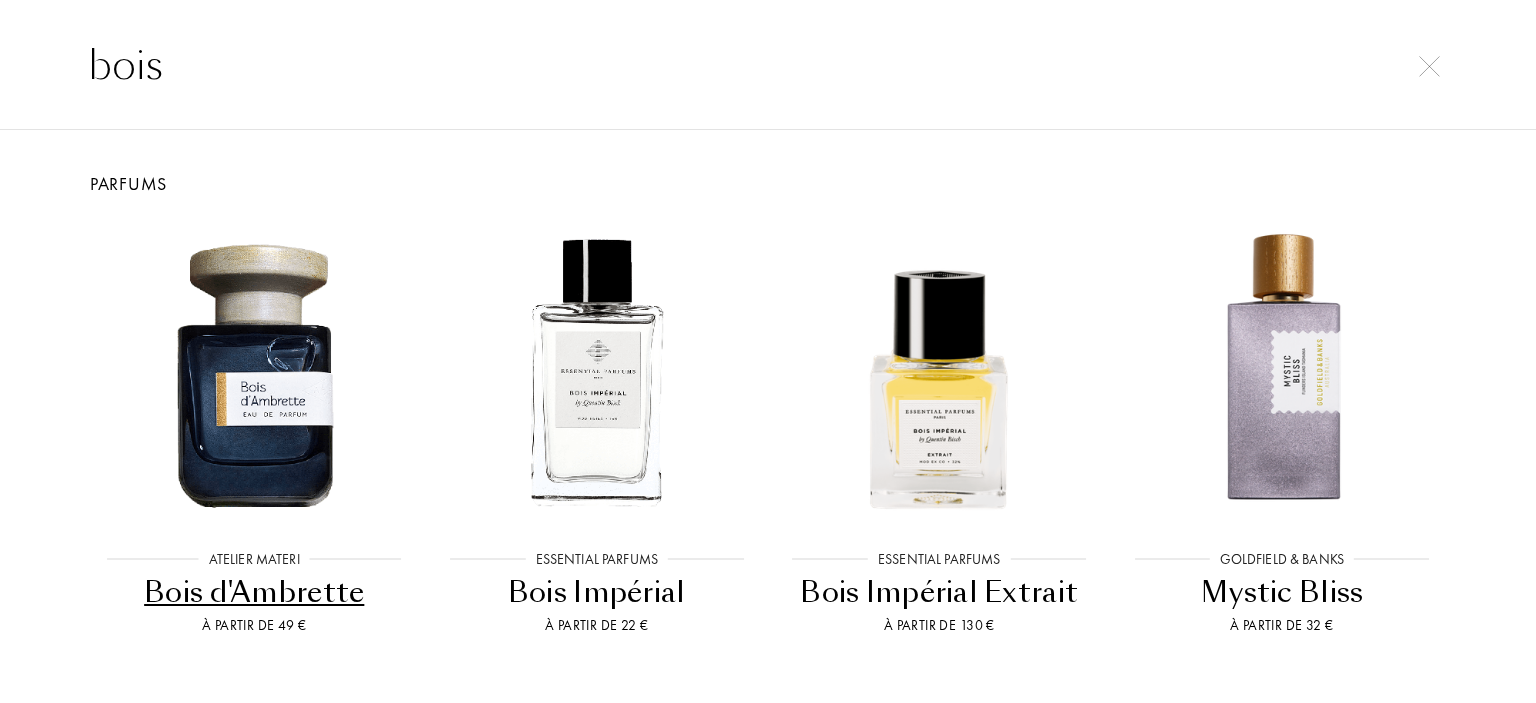type on "bois" 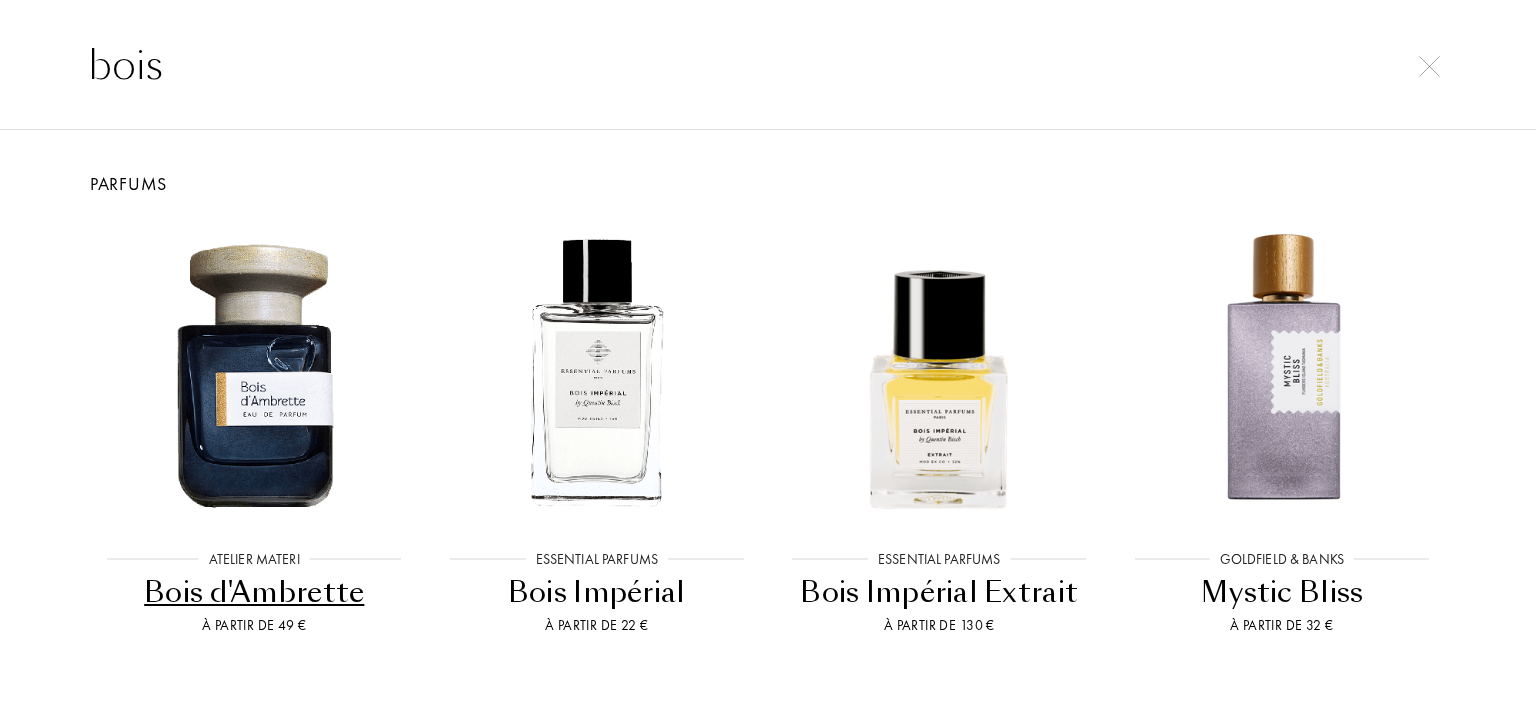 click at bounding box center (1429, 66) 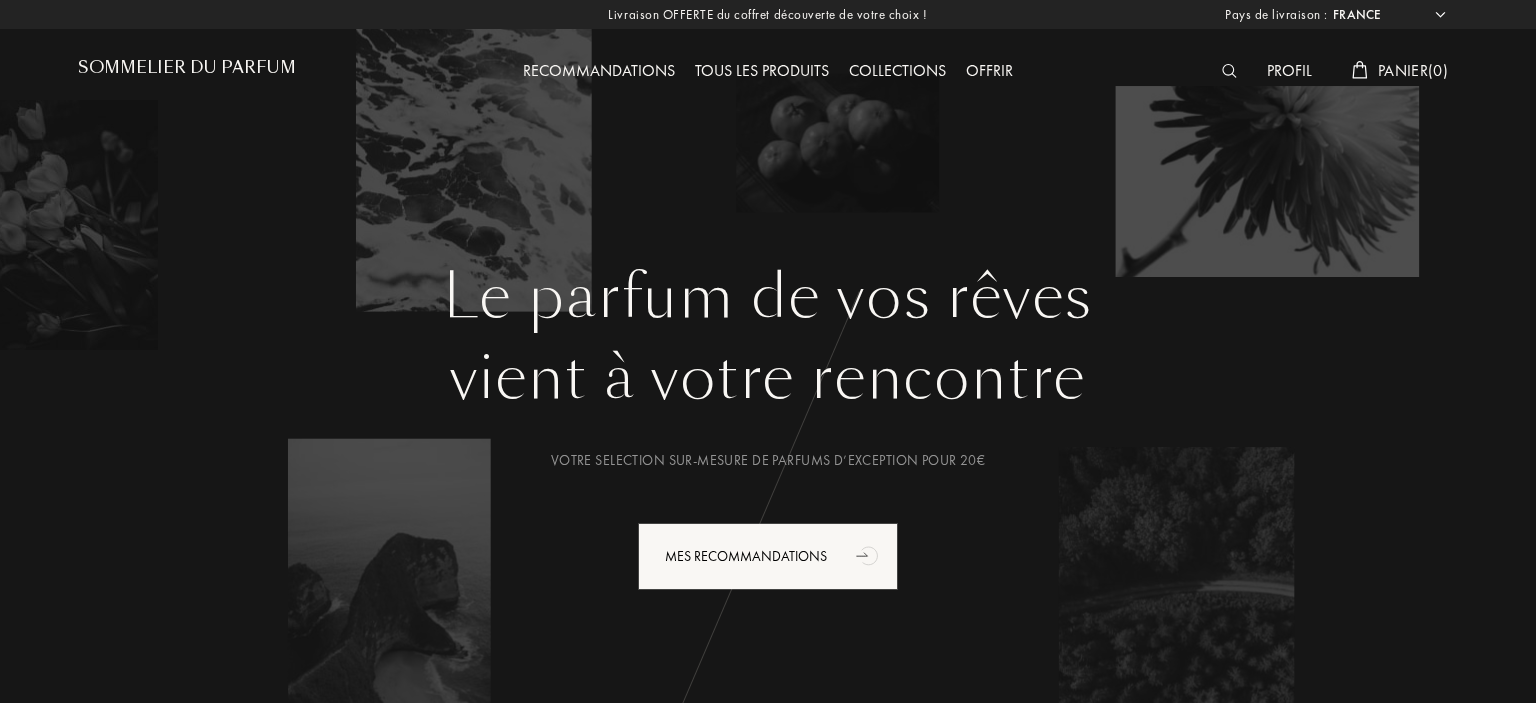 click at bounding box center [1229, 71] 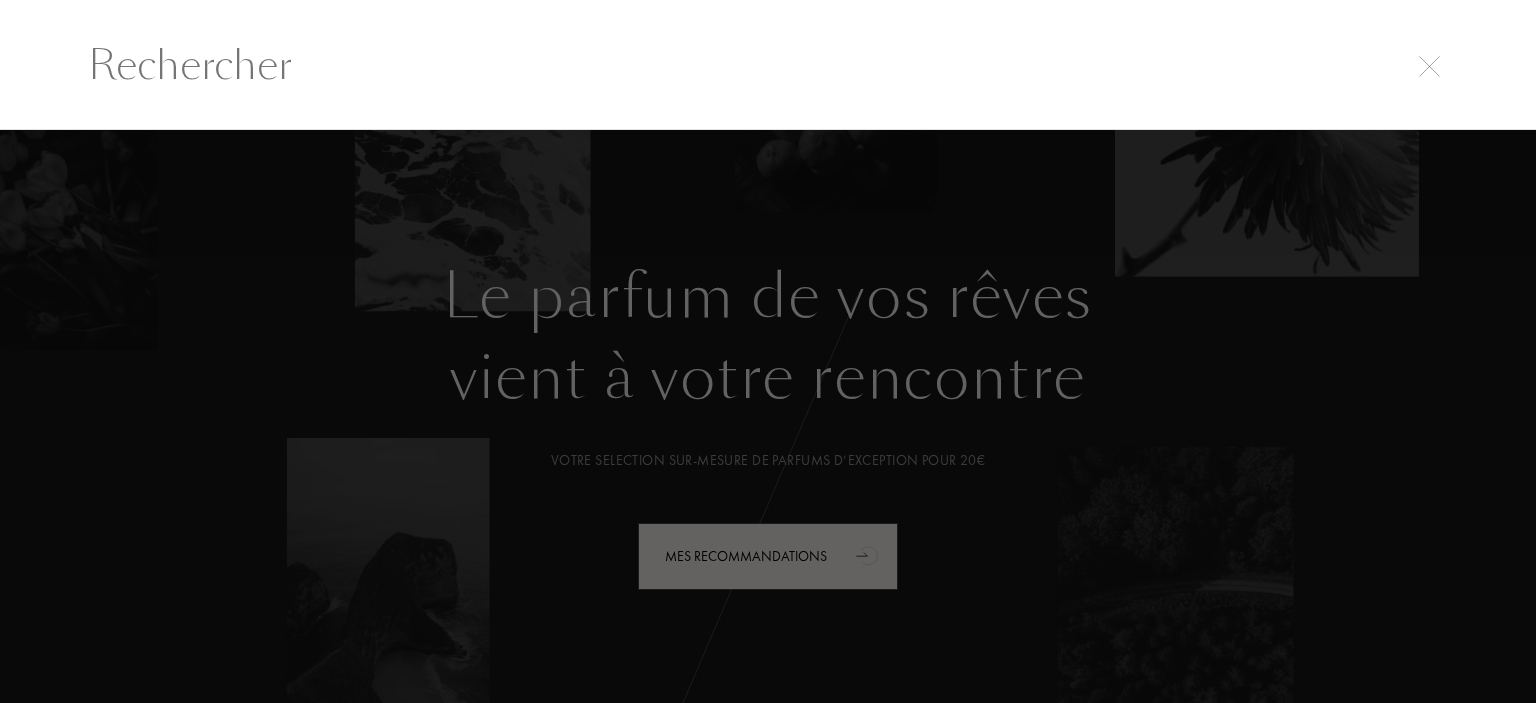 scroll, scrollTop: 0, scrollLeft: 0, axis: both 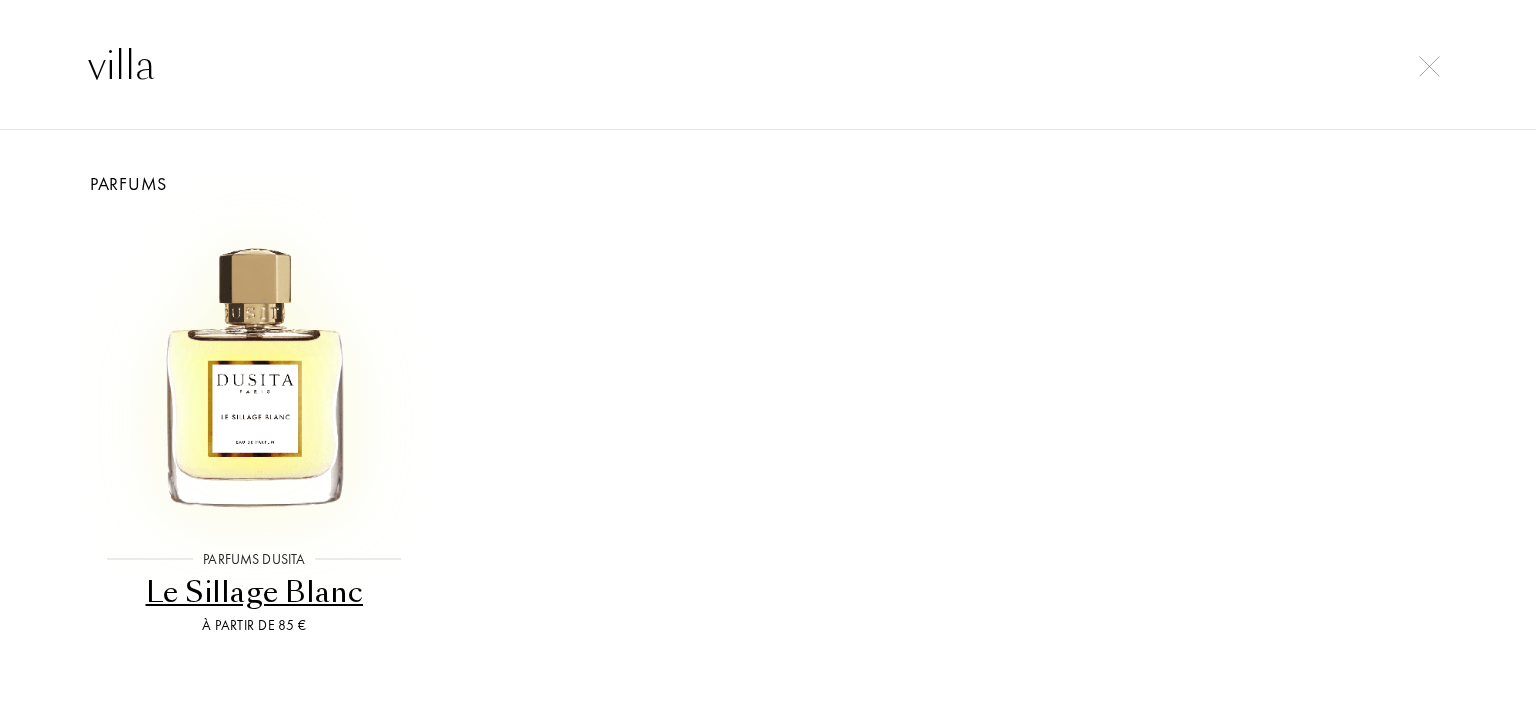 type on "villa" 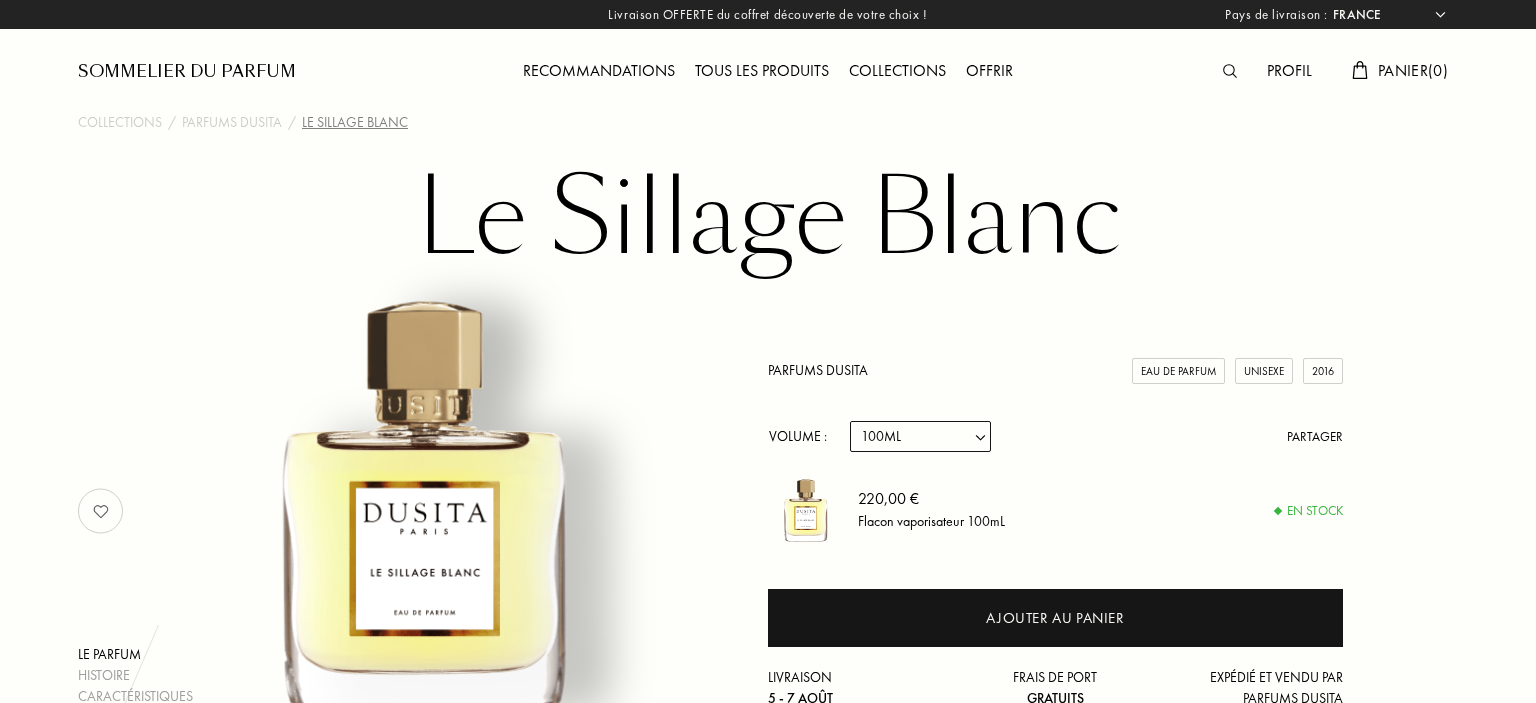 select on "FR" 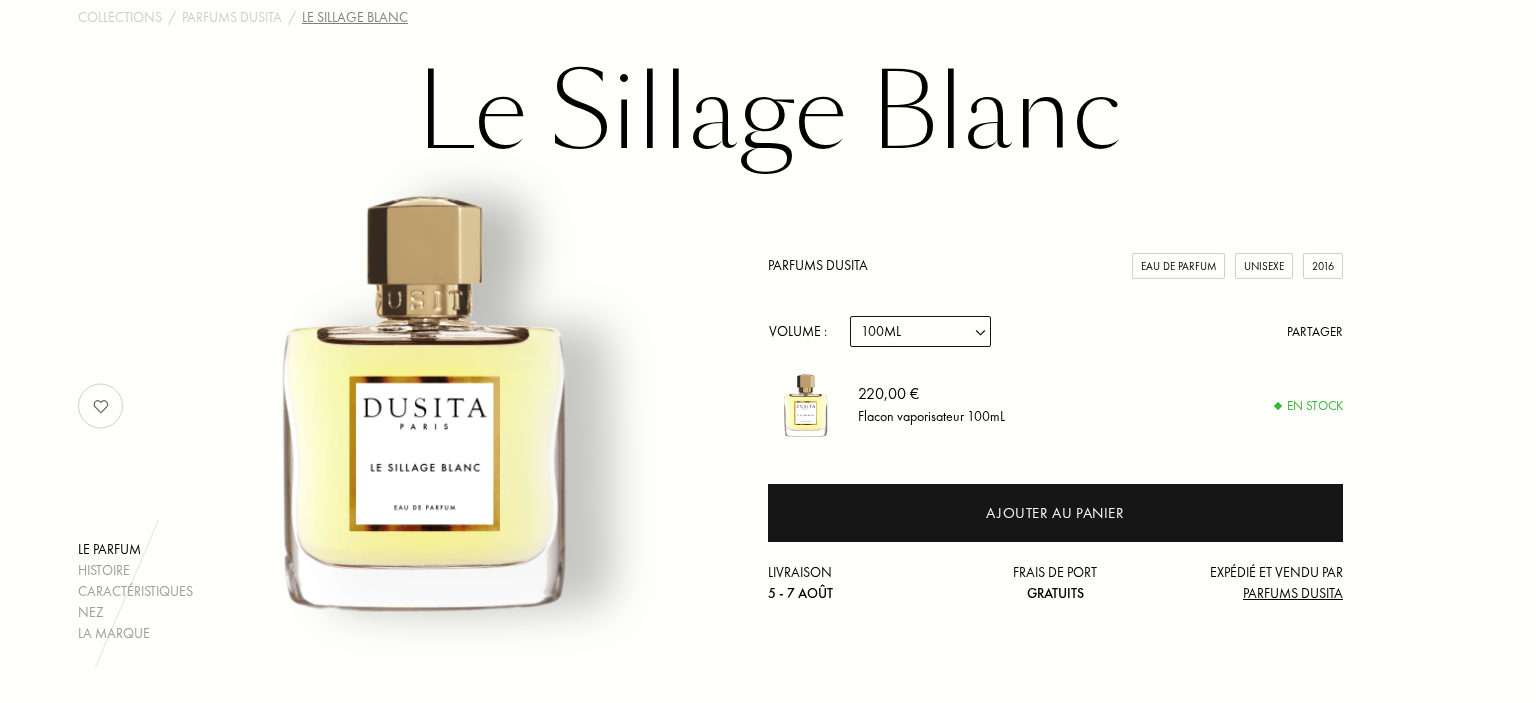 scroll, scrollTop: 0, scrollLeft: 0, axis: both 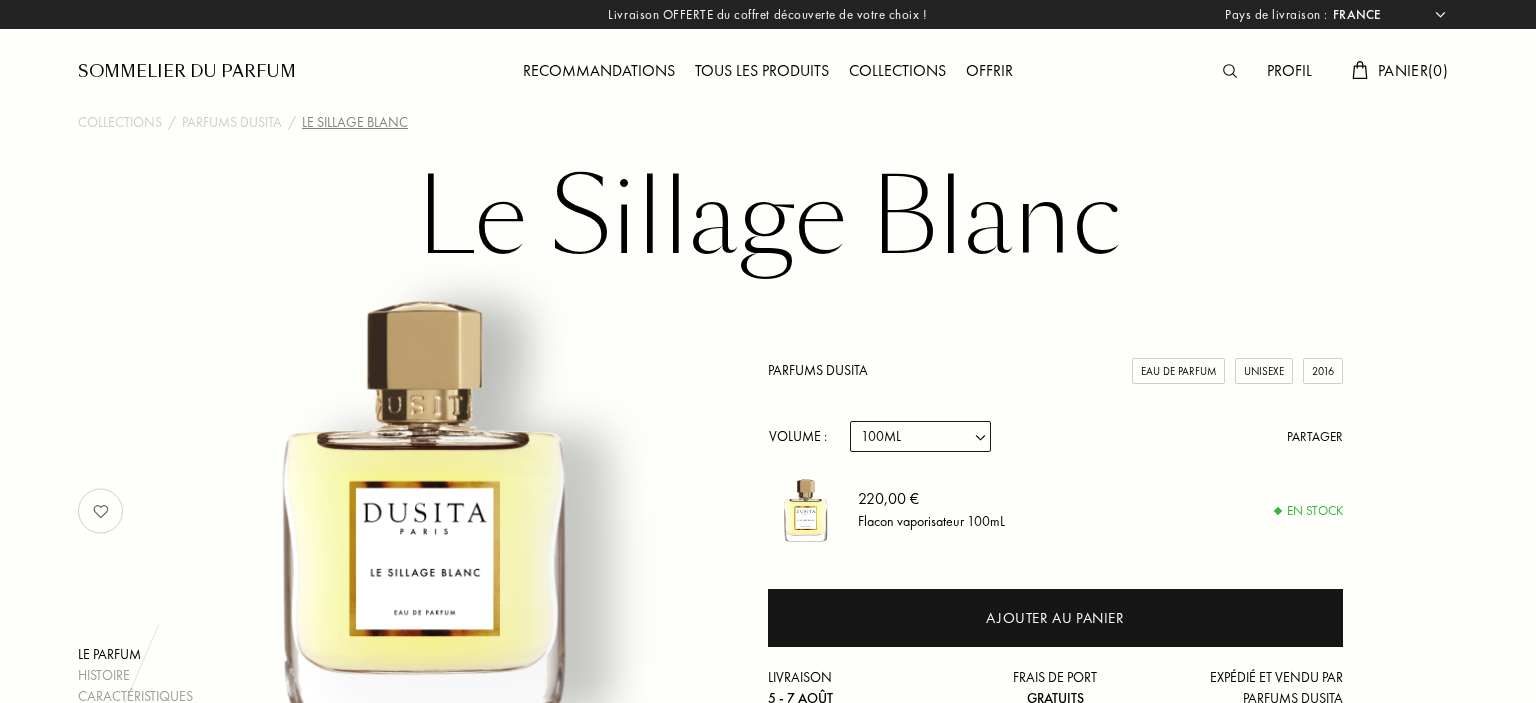 click at bounding box center (1230, 71) 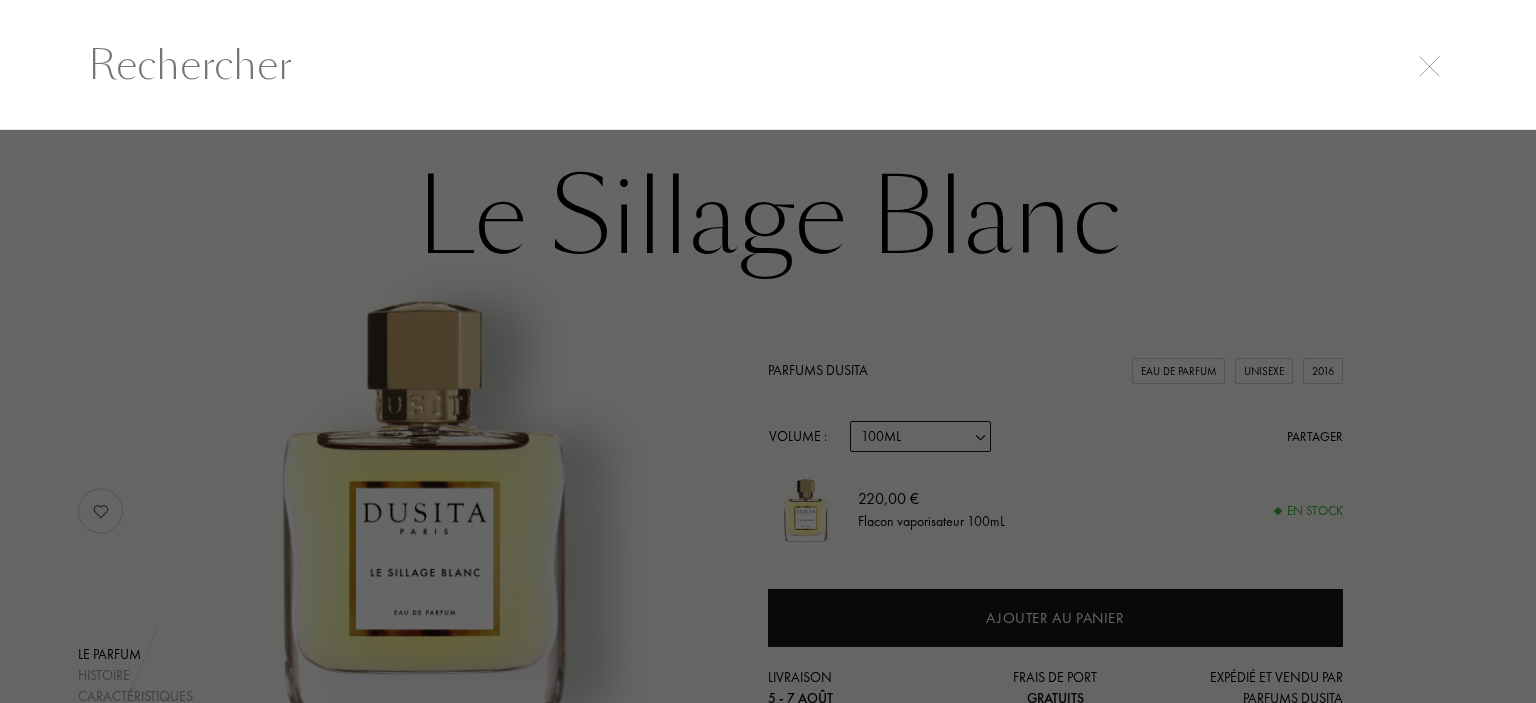 click at bounding box center [768, 65] 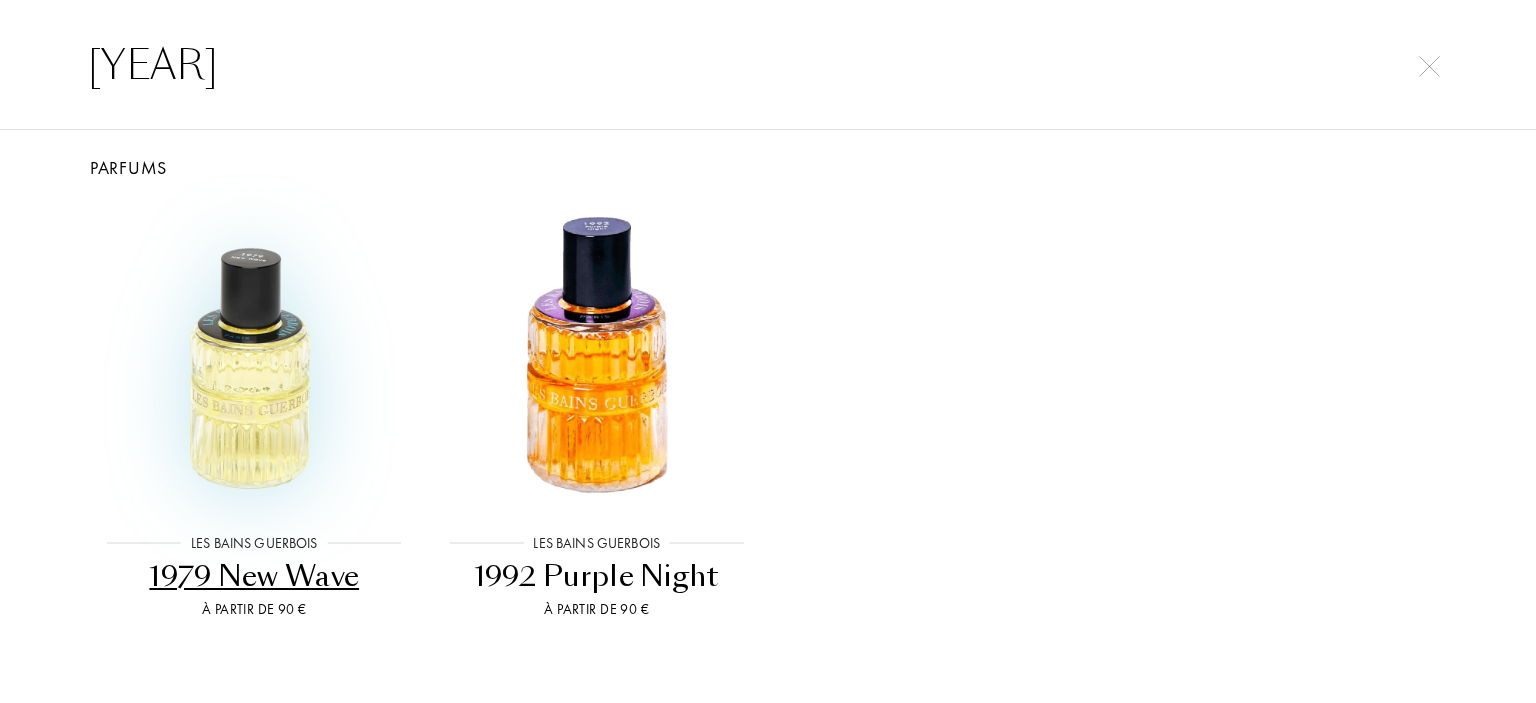 scroll, scrollTop: 0, scrollLeft: 0, axis: both 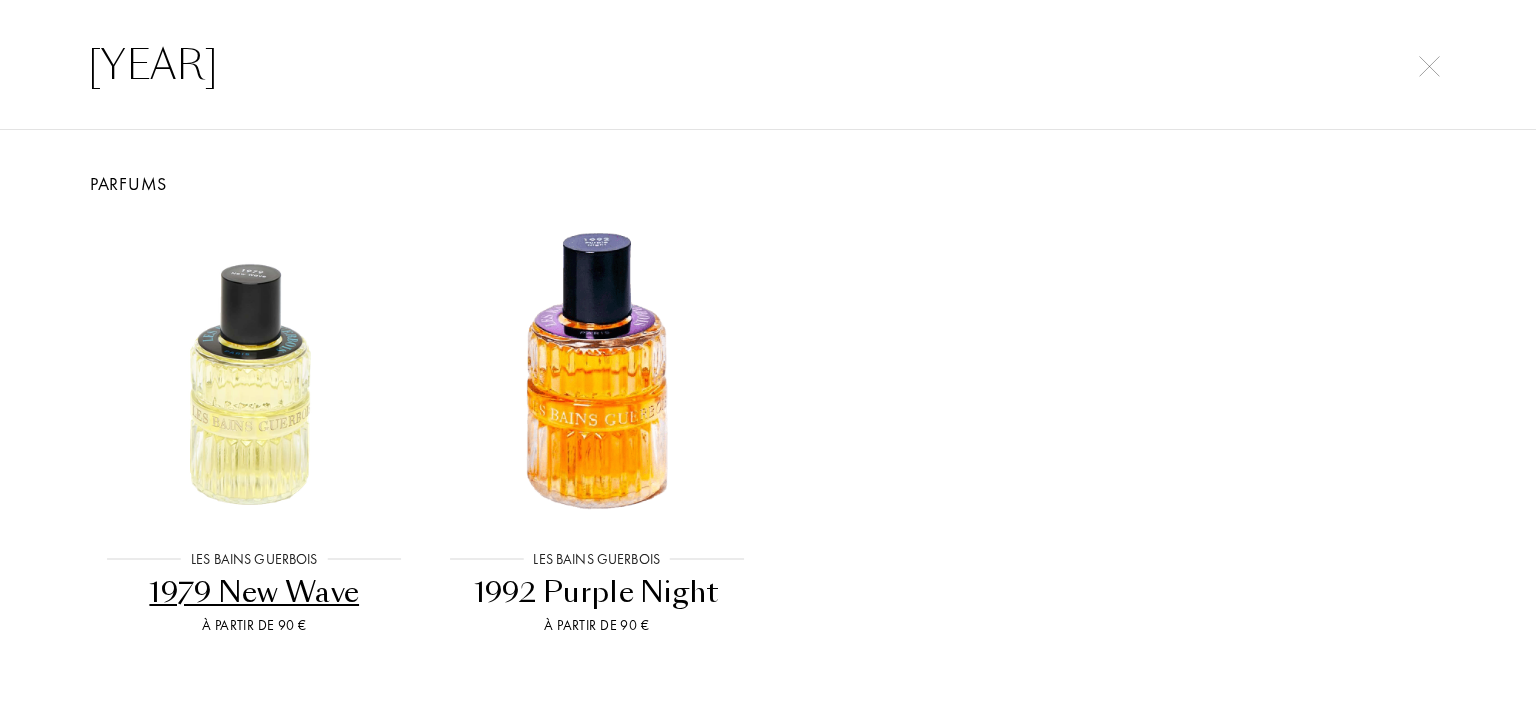 drag, startPoint x: 200, startPoint y: 62, endPoint x: 38, endPoint y: 77, distance: 162.69296 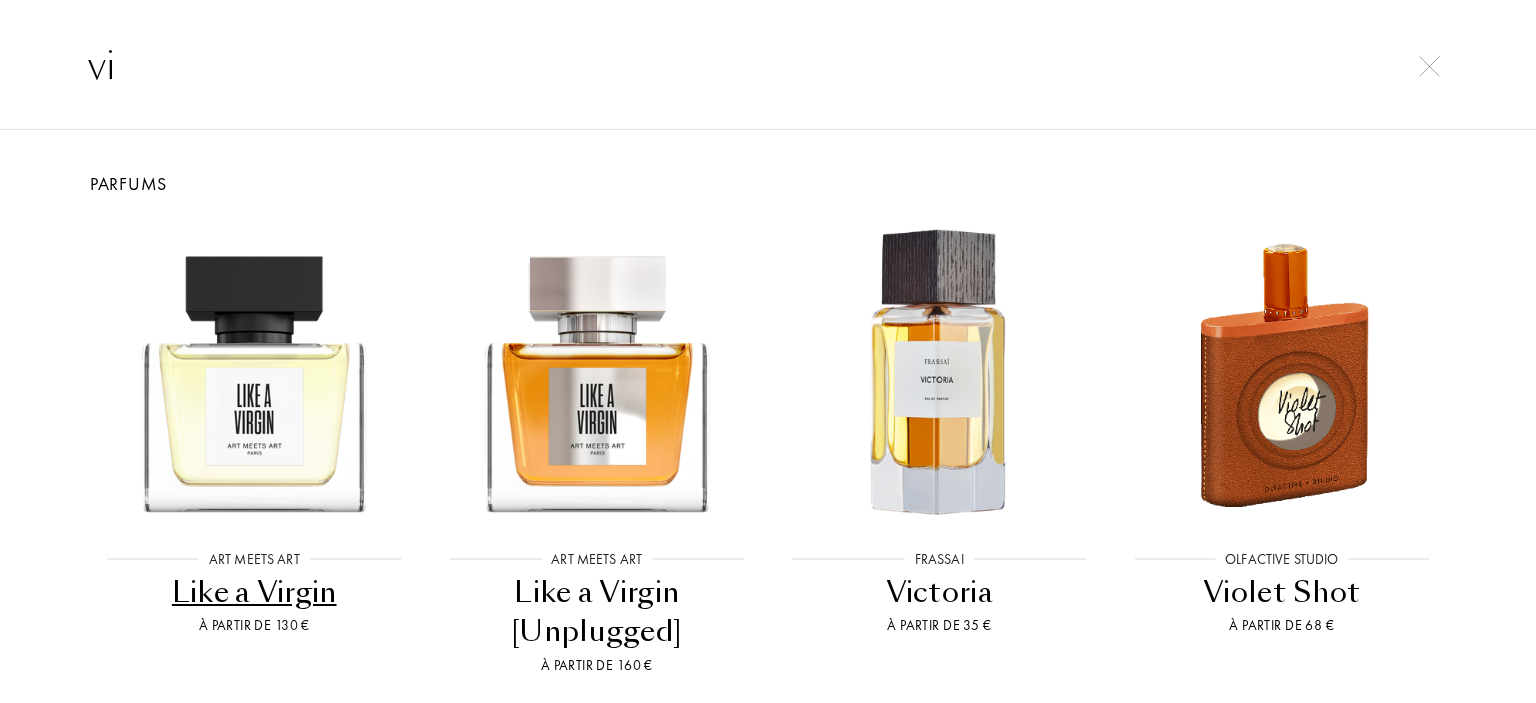 type on "v" 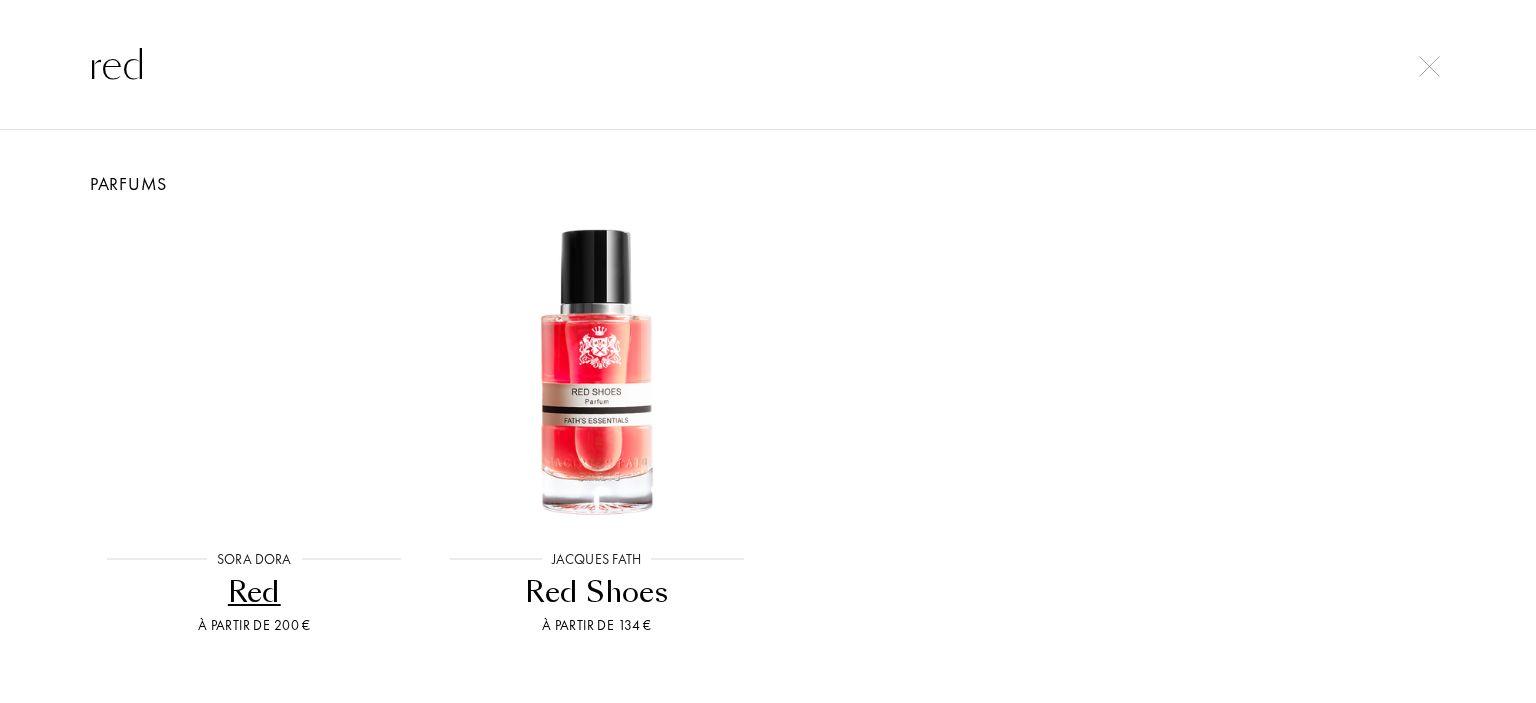 type on "red" 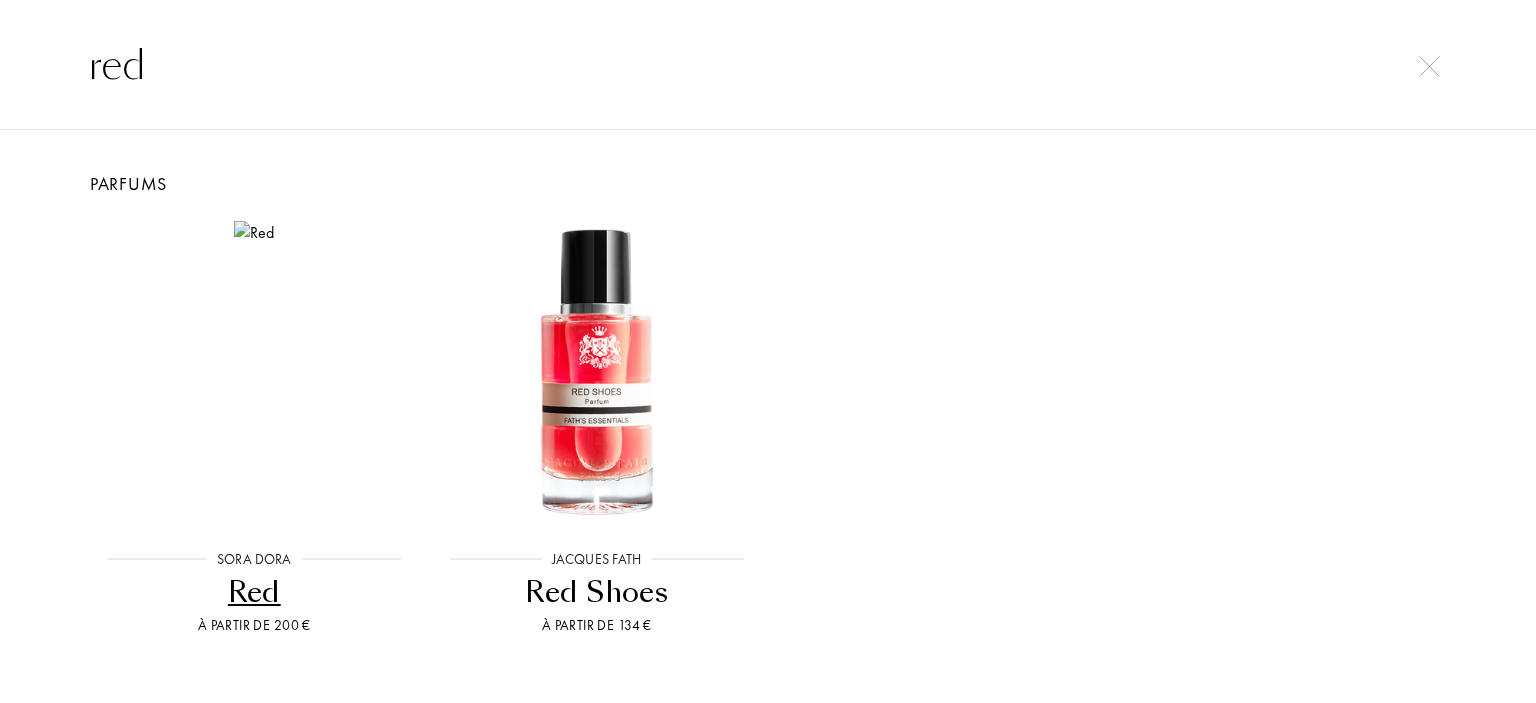 click at bounding box center [1429, 66] 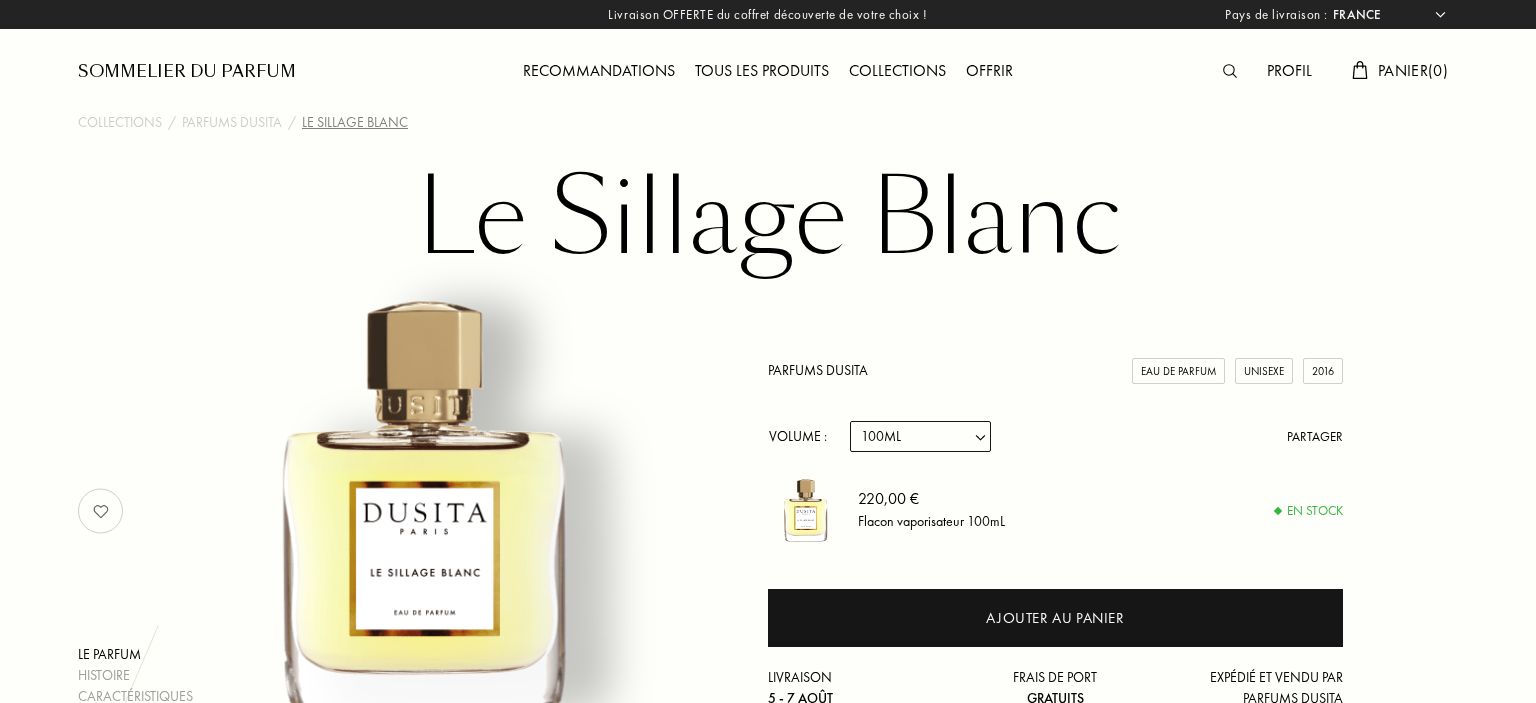 click at bounding box center (1230, 71) 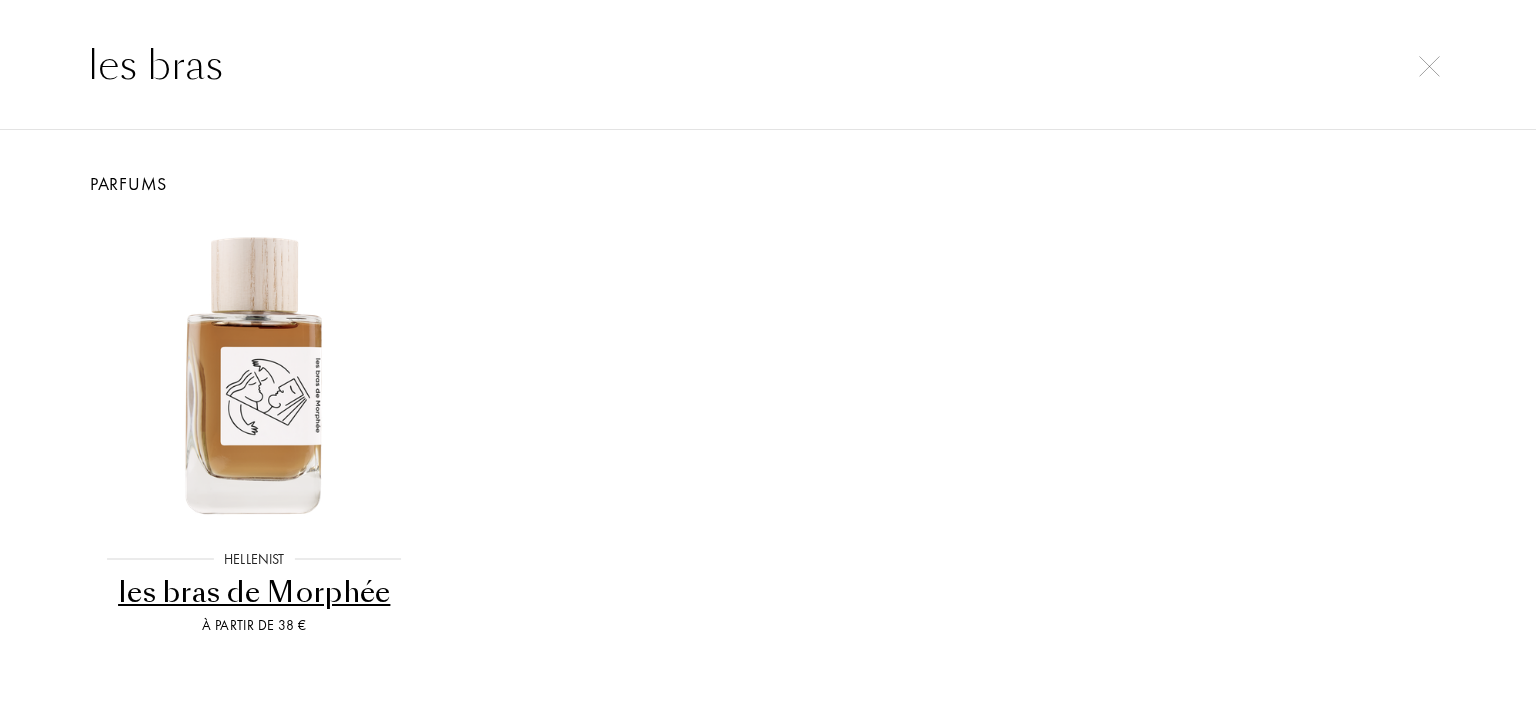 type on "les bras" 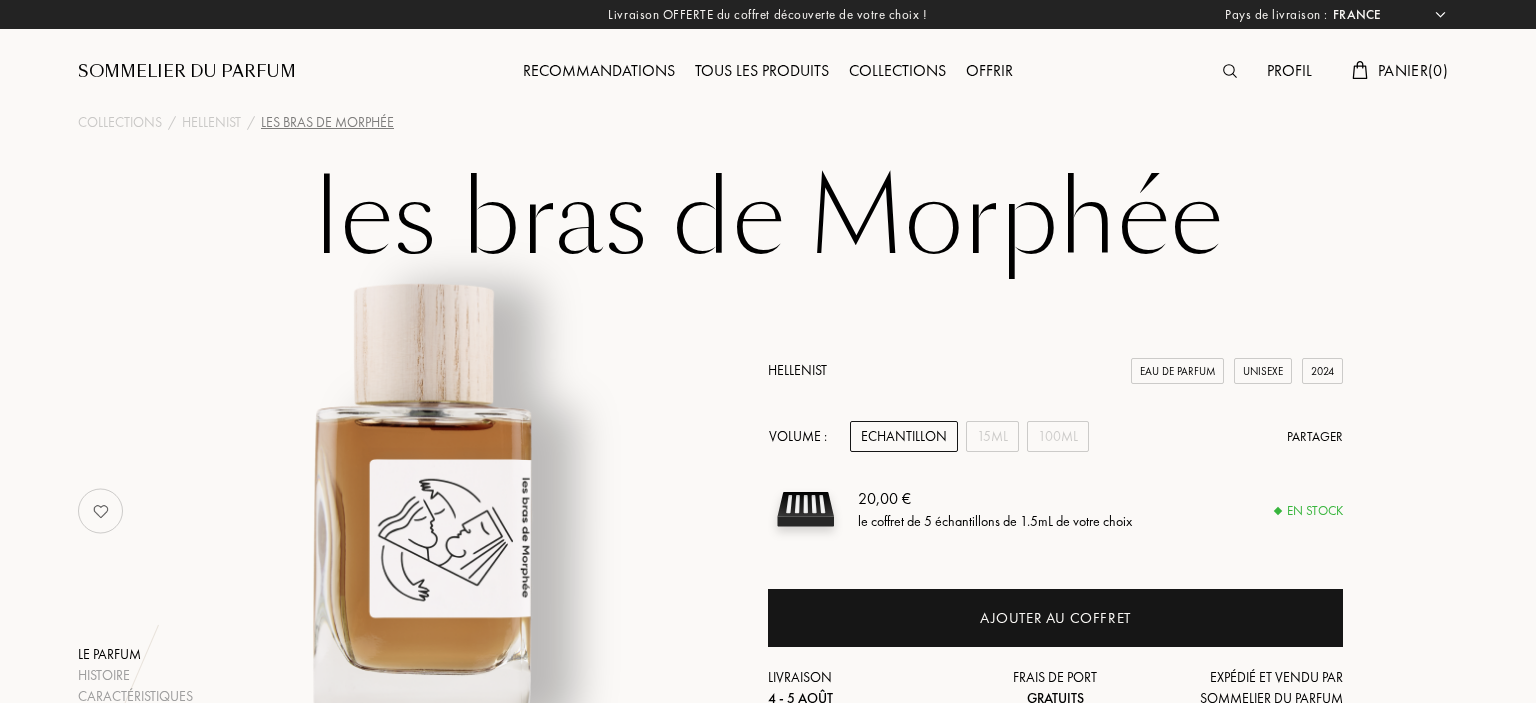 select on "FR" 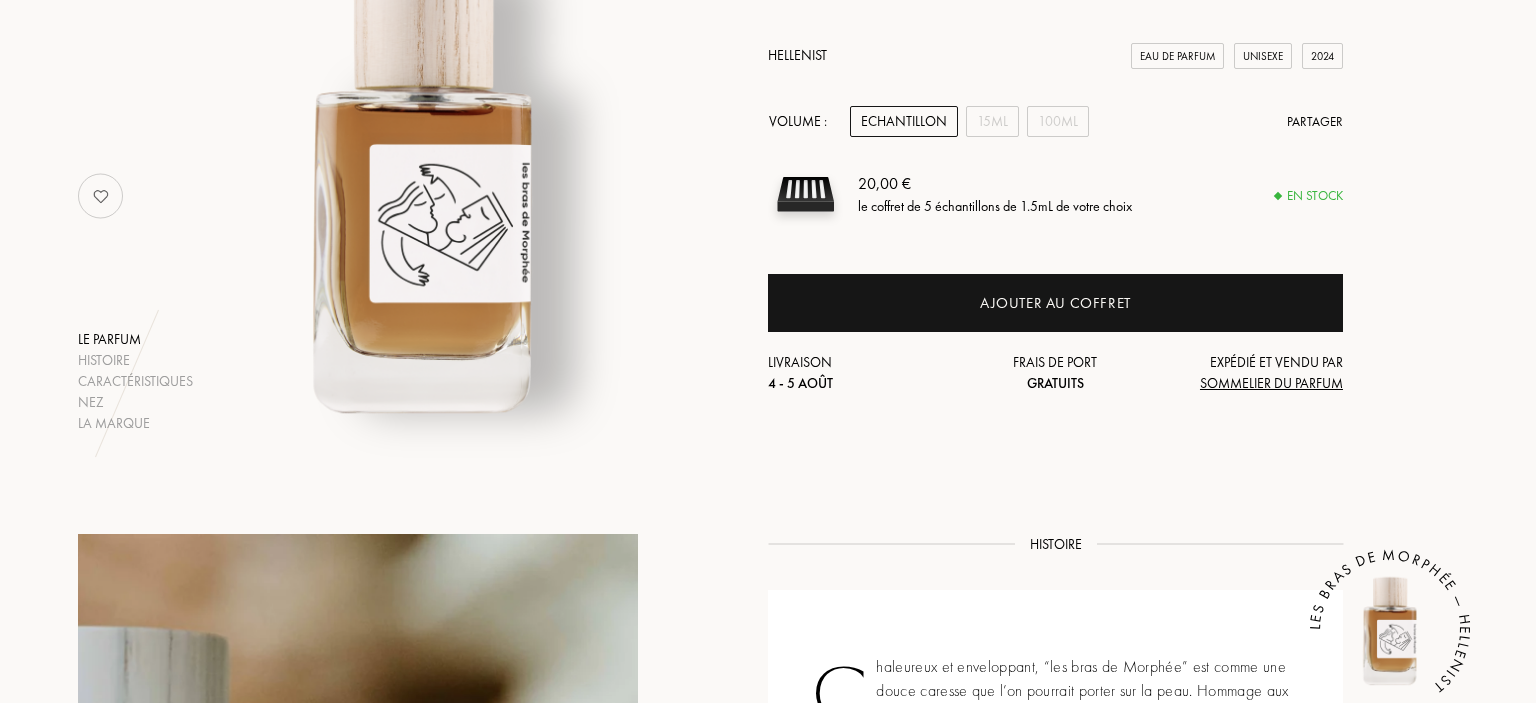scroll, scrollTop: 105, scrollLeft: 0, axis: vertical 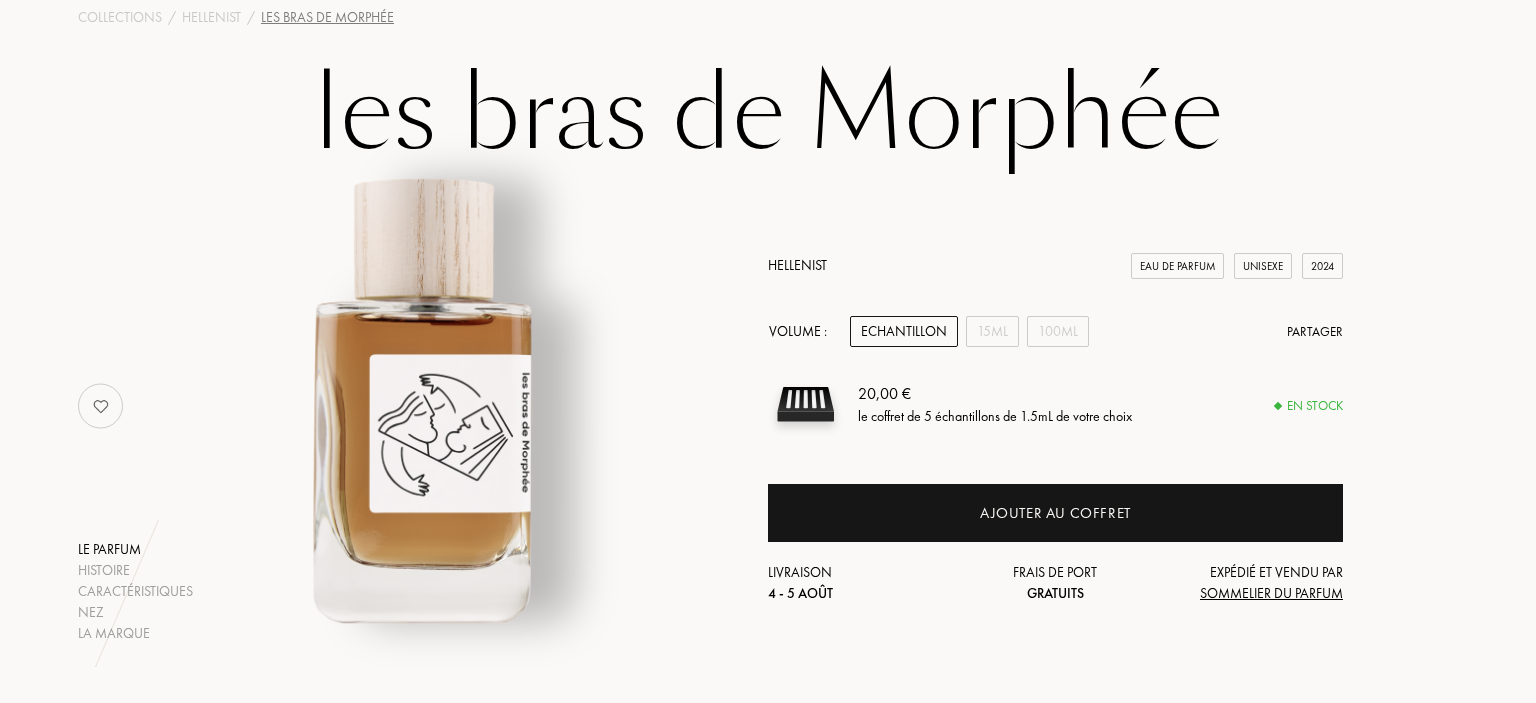 click on "Hellenist" at bounding box center (797, 265) 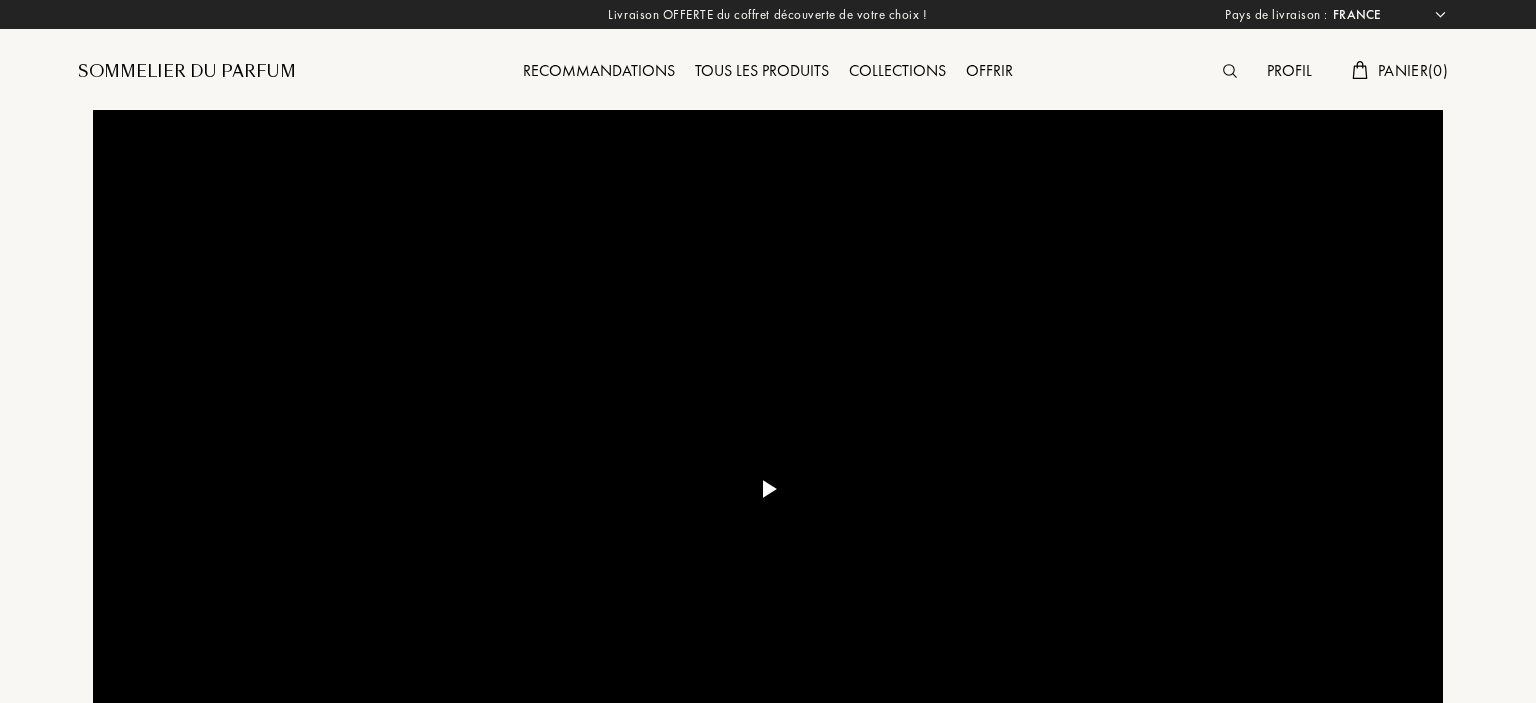 select on "FR" 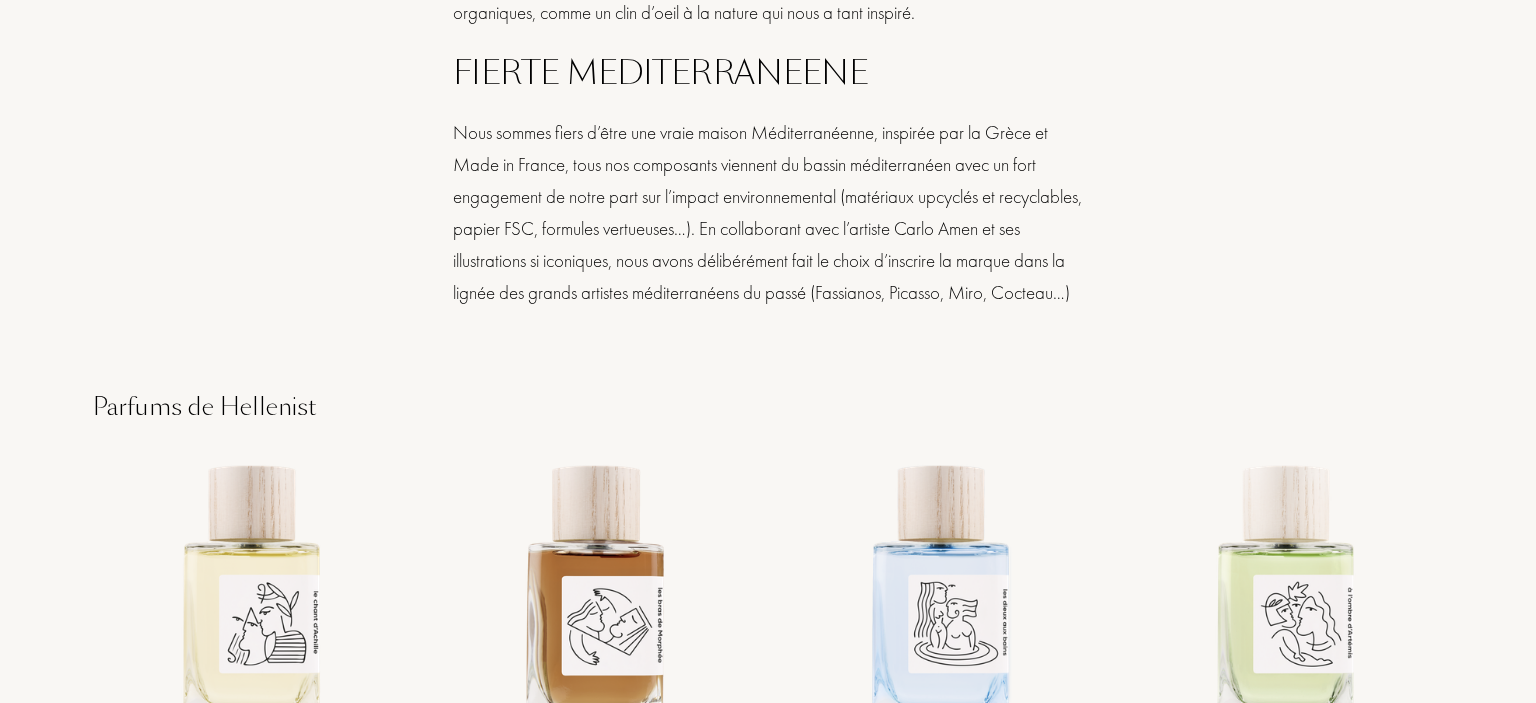 scroll, scrollTop: 2323, scrollLeft: 0, axis: vertical 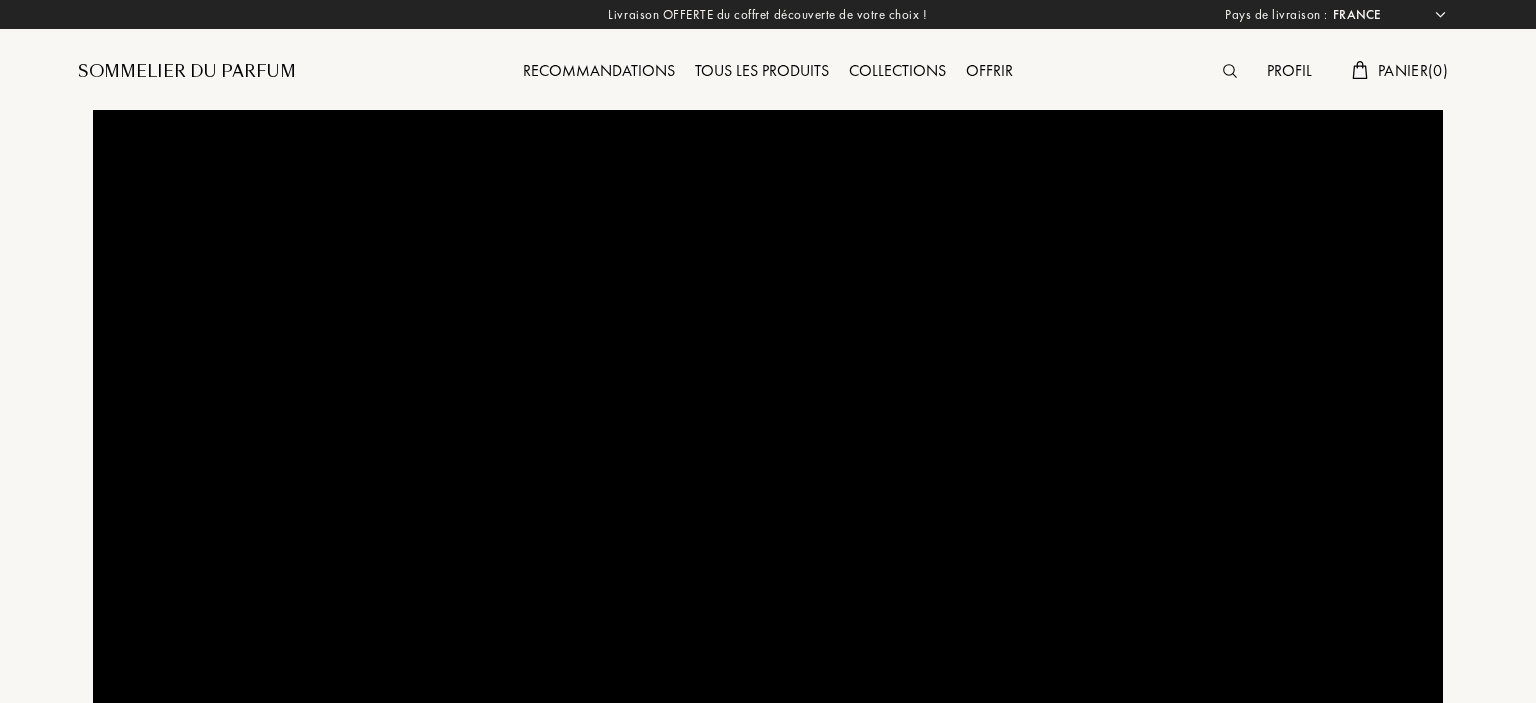 click at bounding box center [1230, 71] 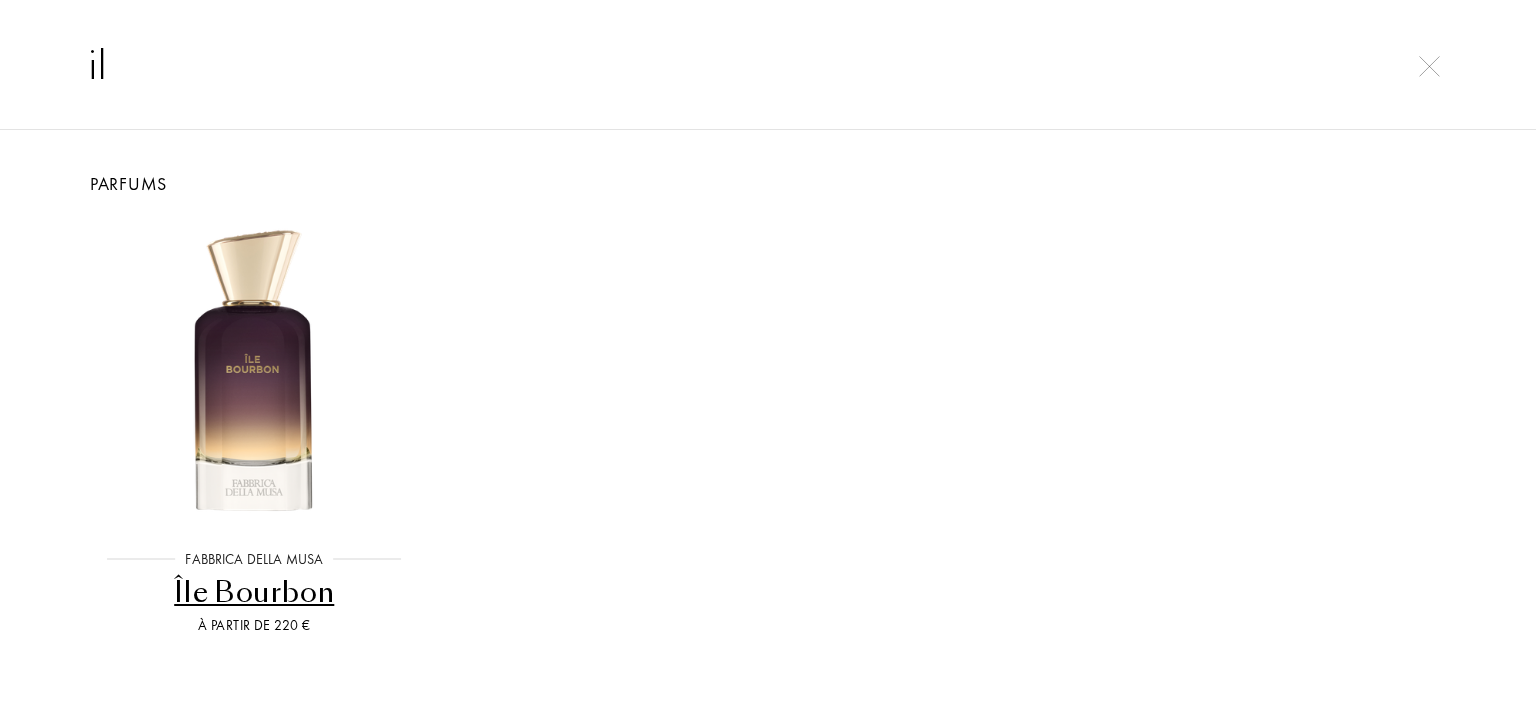 type on "i" 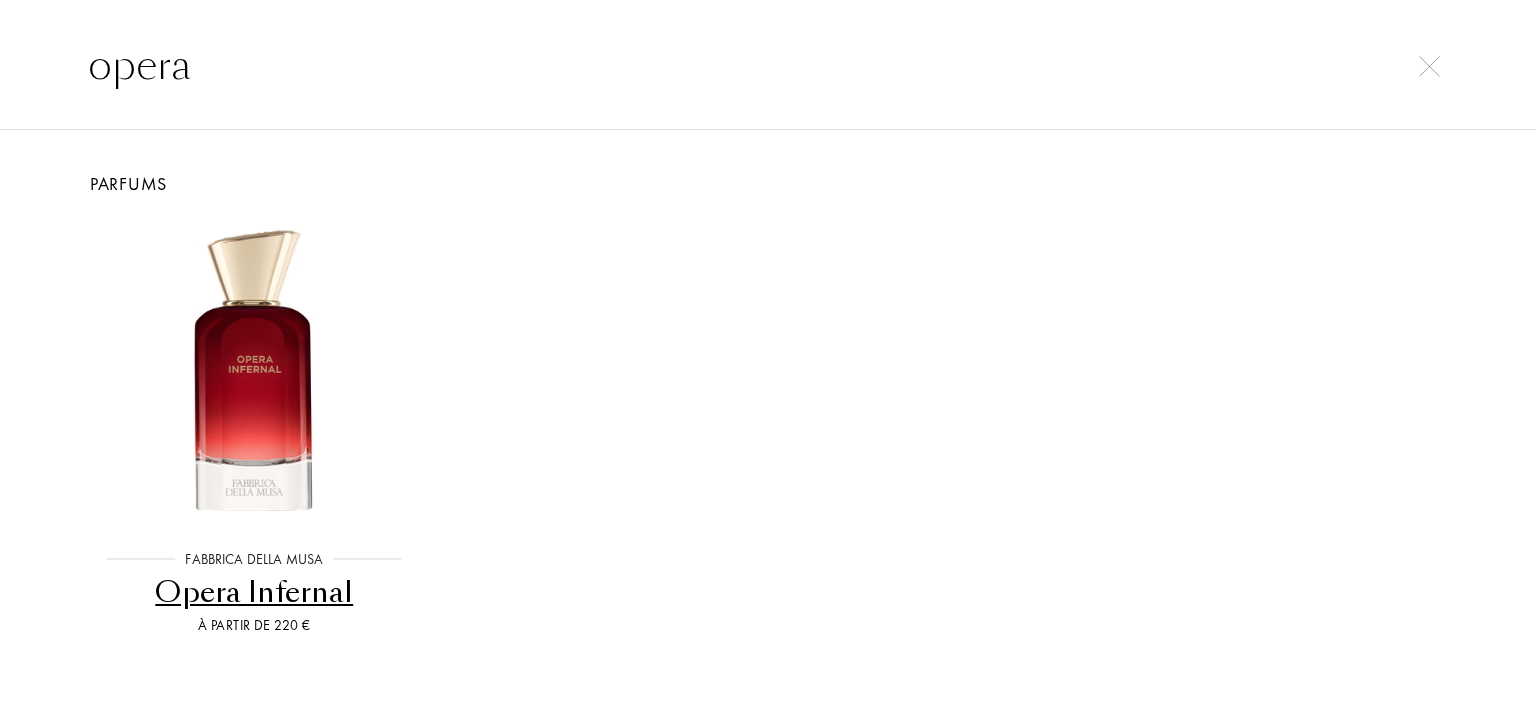 drag, startPoint x: 225, startPoint y: 65, endPoint x: 75, endPoint y: 64, distance: 150.00333 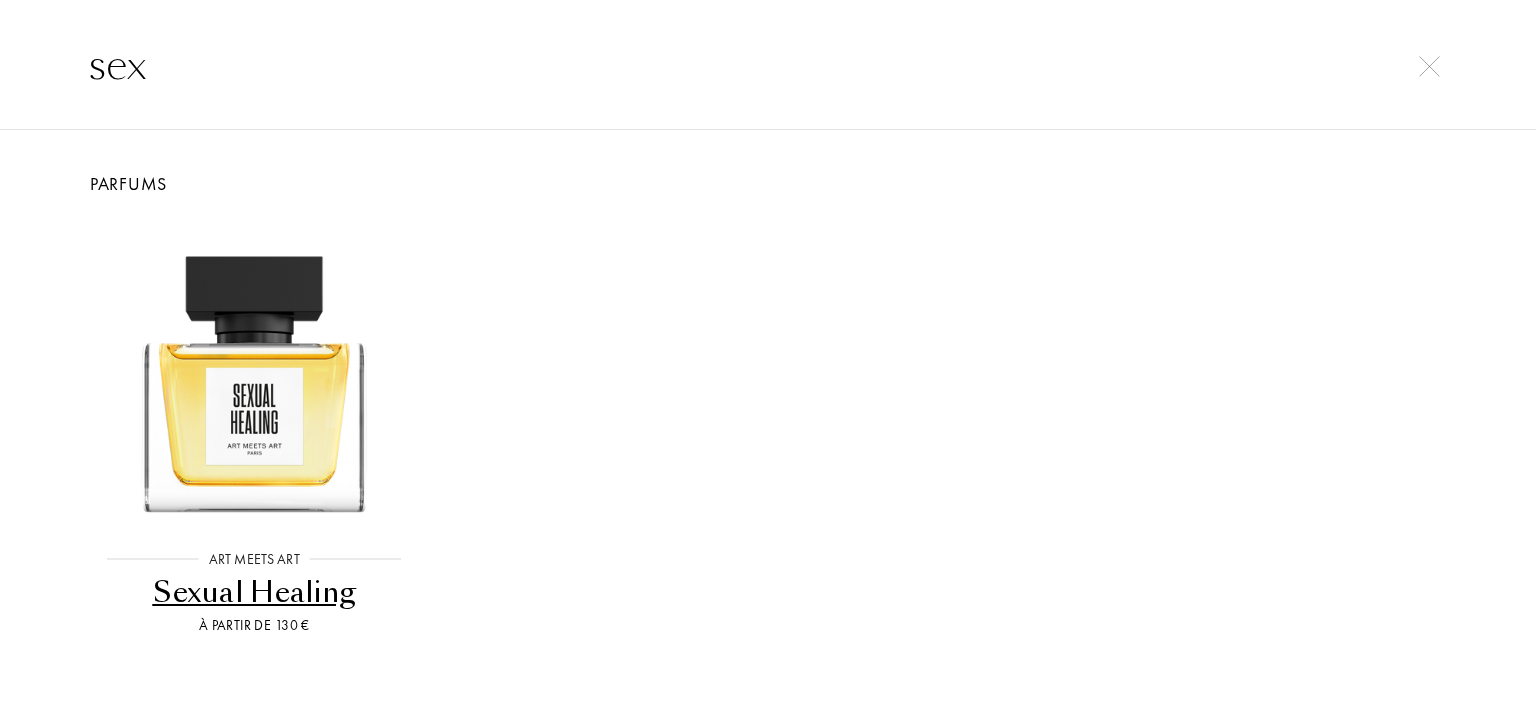 type on "sex" 